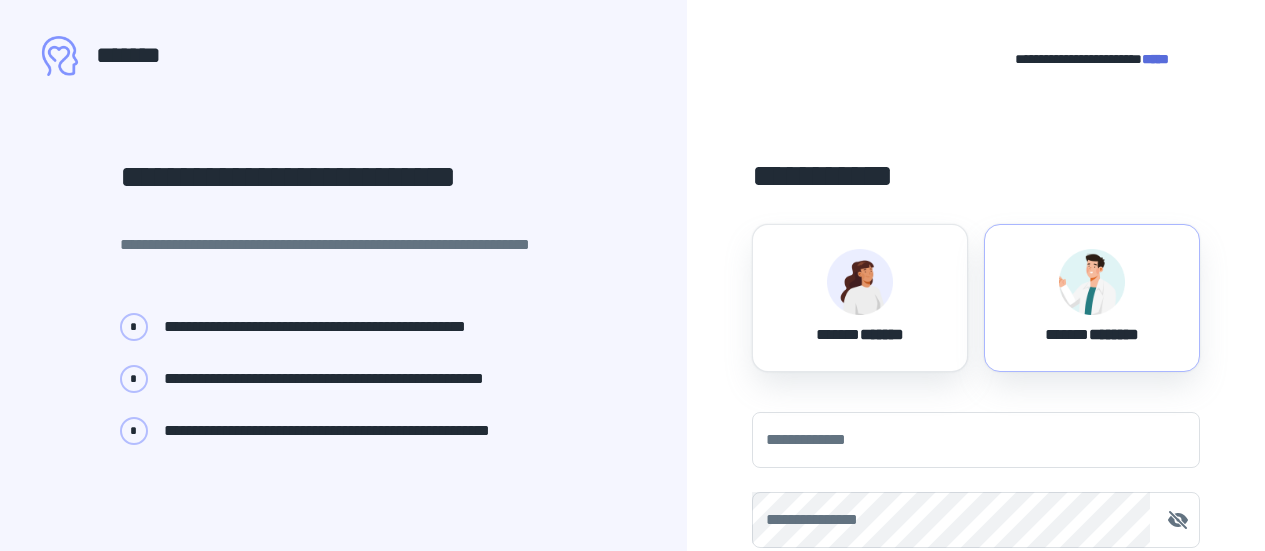 scroll, scrollTop: 0, scrollLeft: 0, axis: both 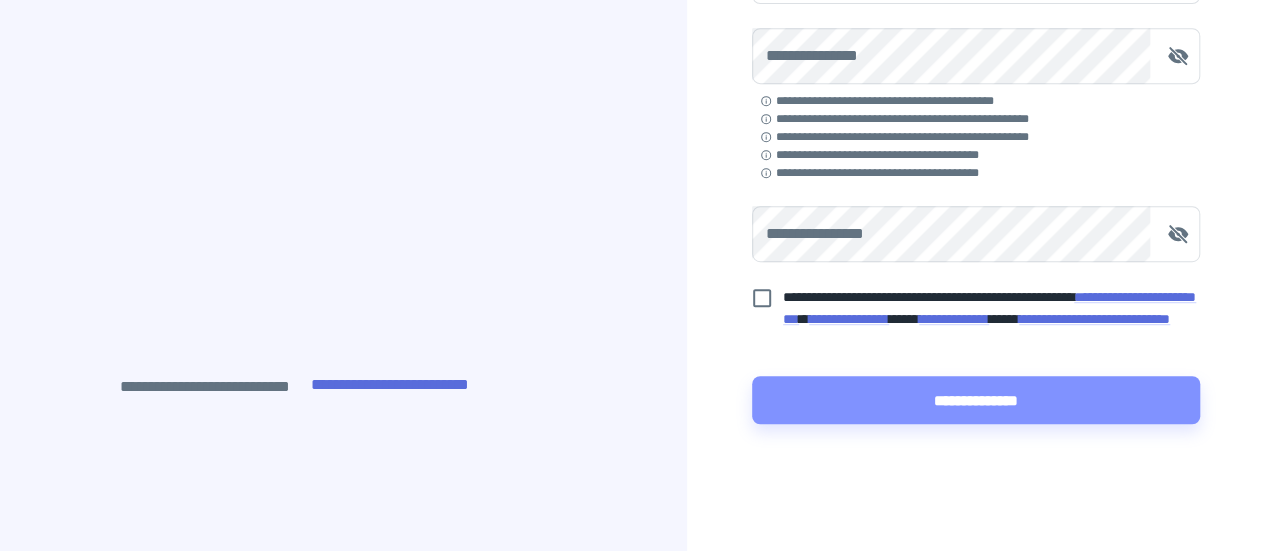 click on "**********" at bounding box center (390, 385) 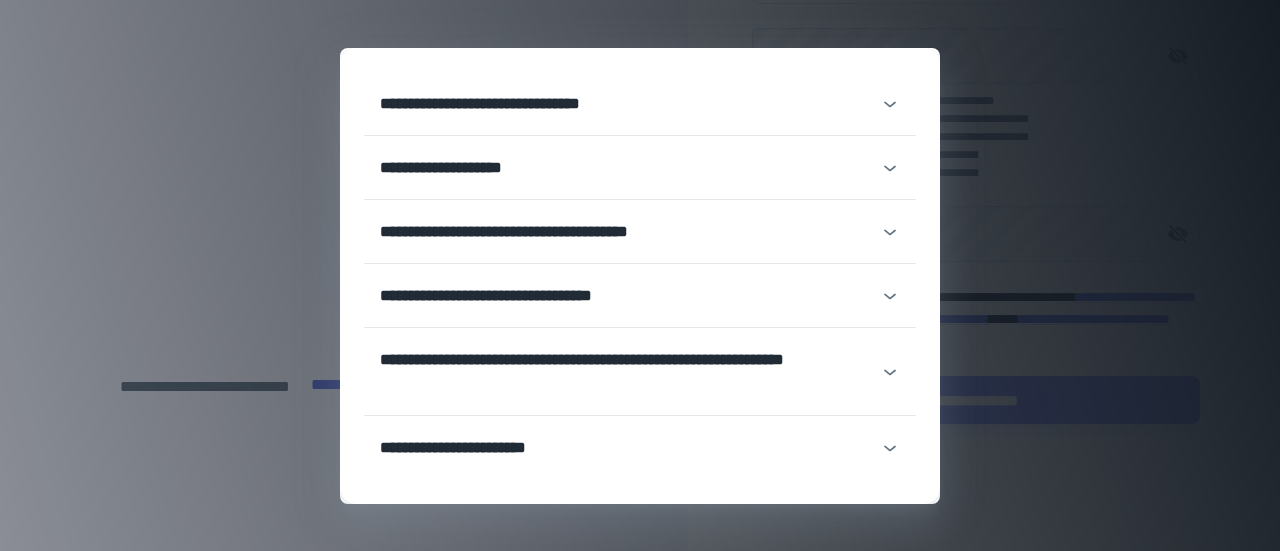 click on "**********" at bounding box center [630, 104] 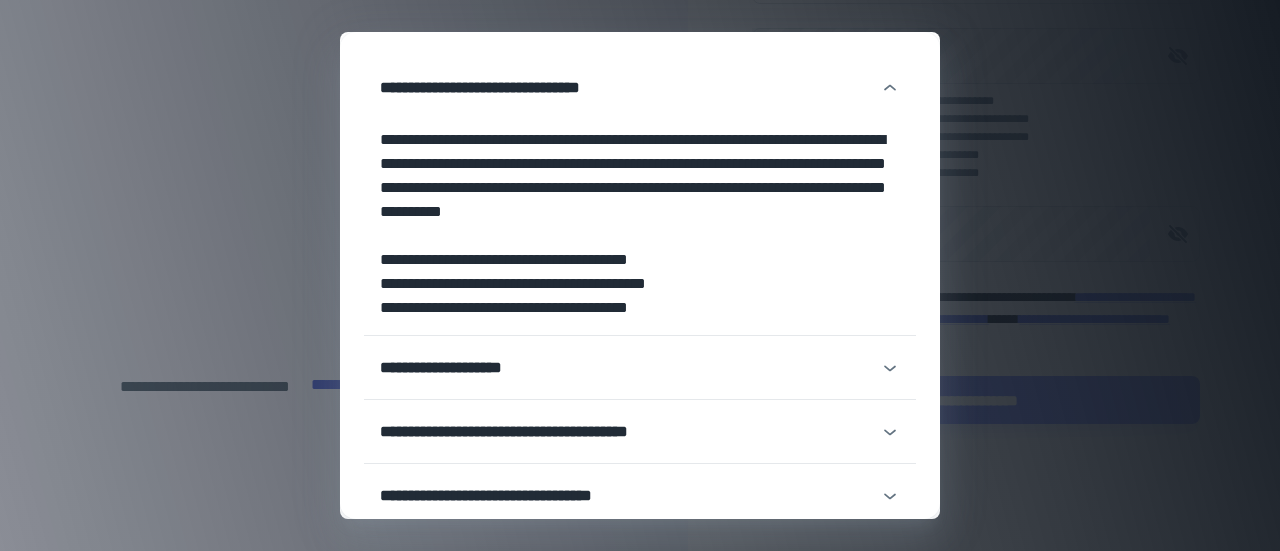click on "**********" at bounding box center (640, 368) 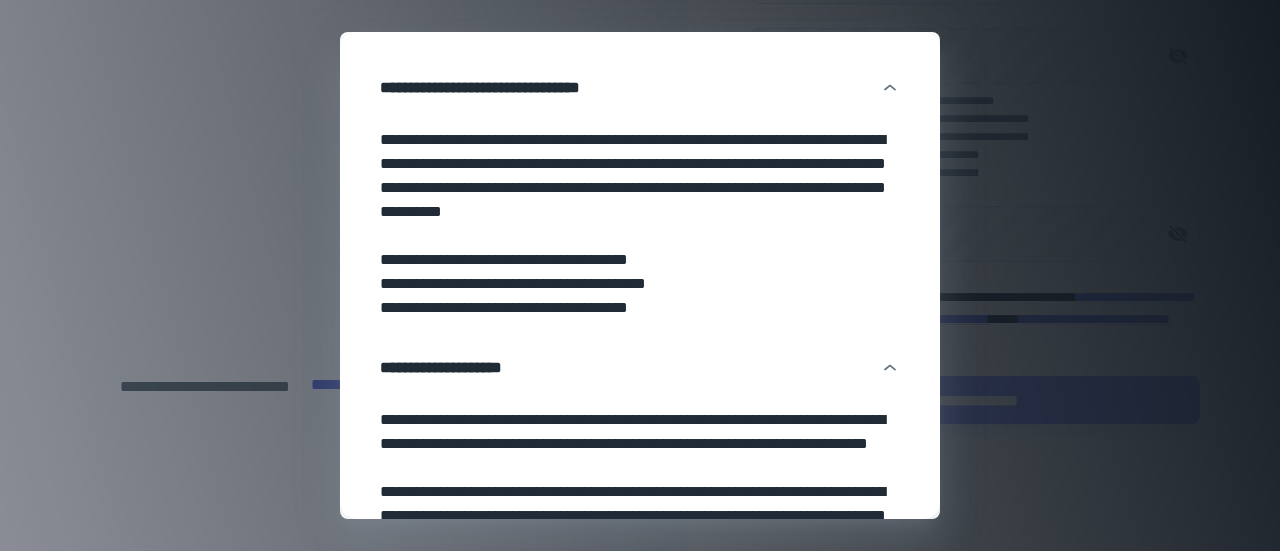 click on "**********" at bounding box center (640, 368) 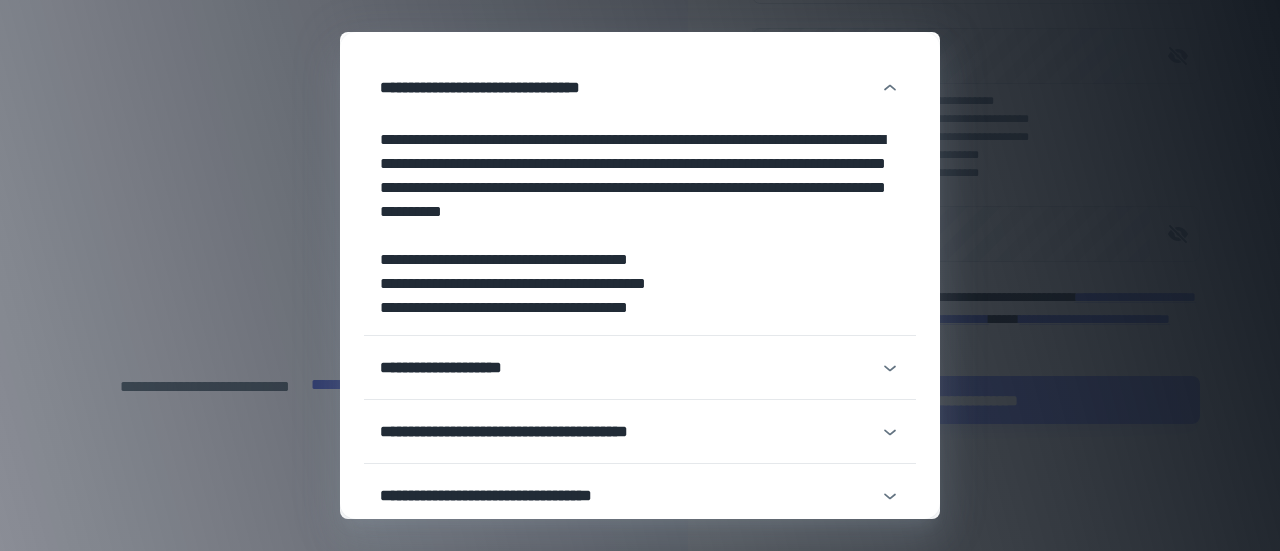click on "**********" at bounding box center (630, 368) 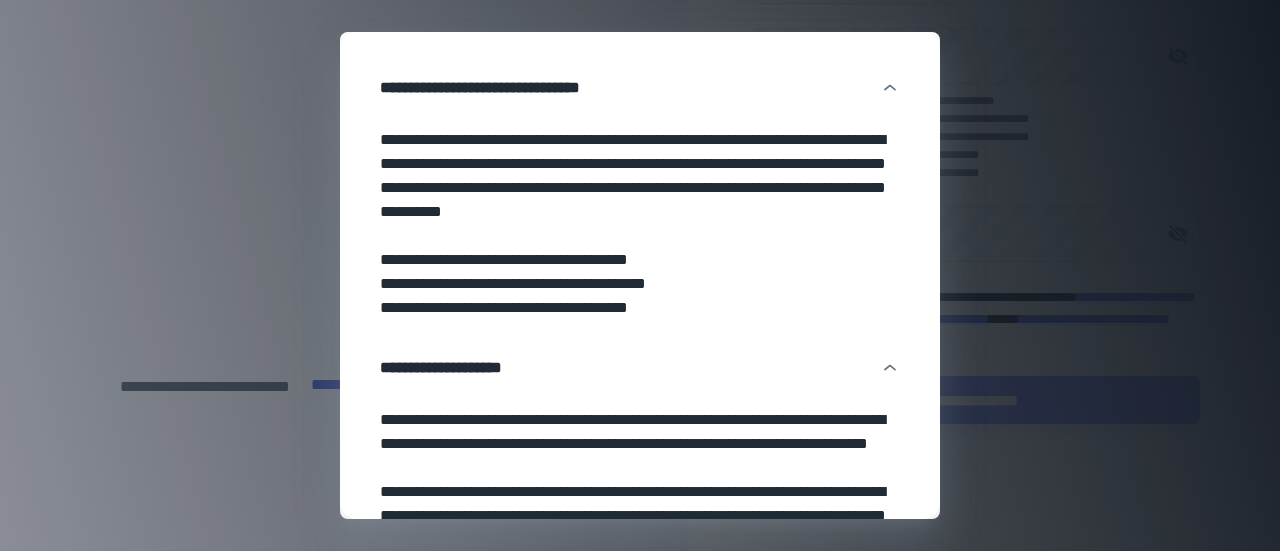click on "**********" at bounding box center [640, 88] 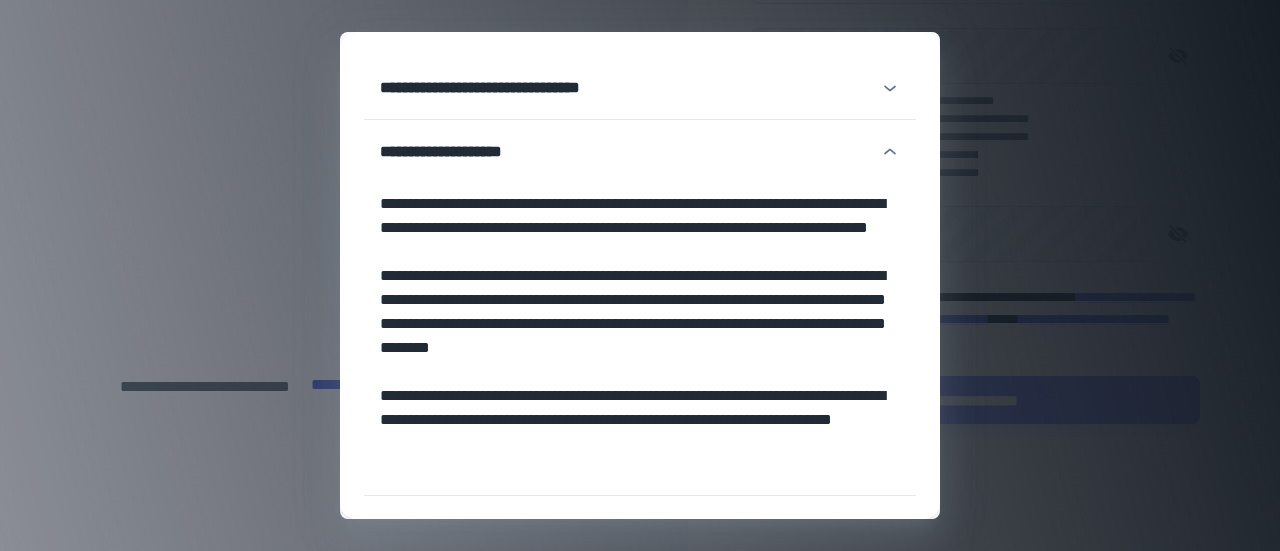click 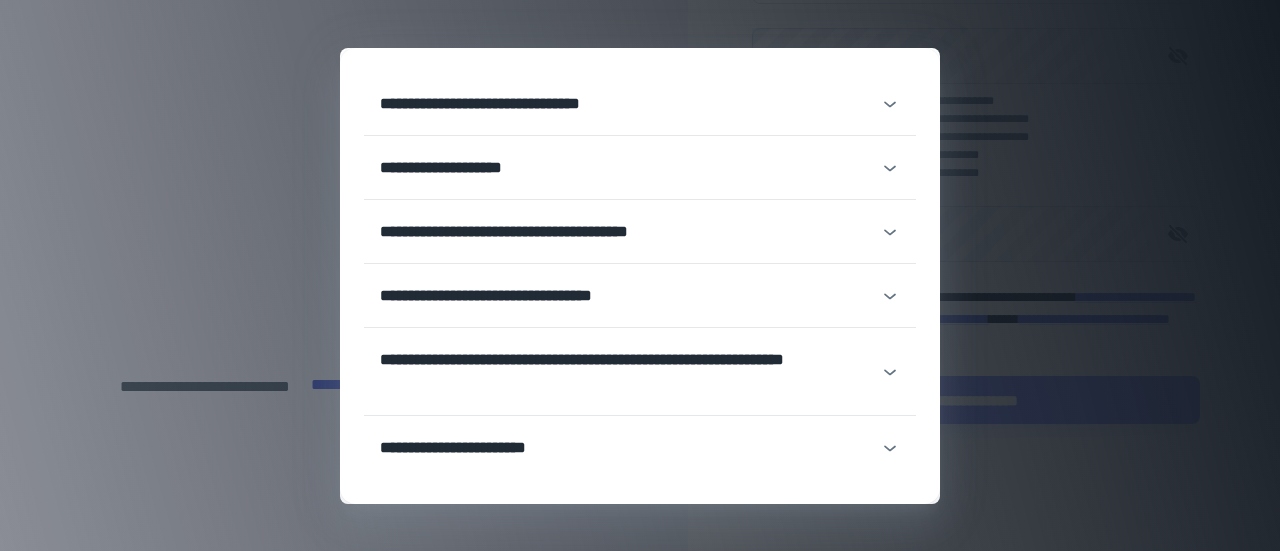 click 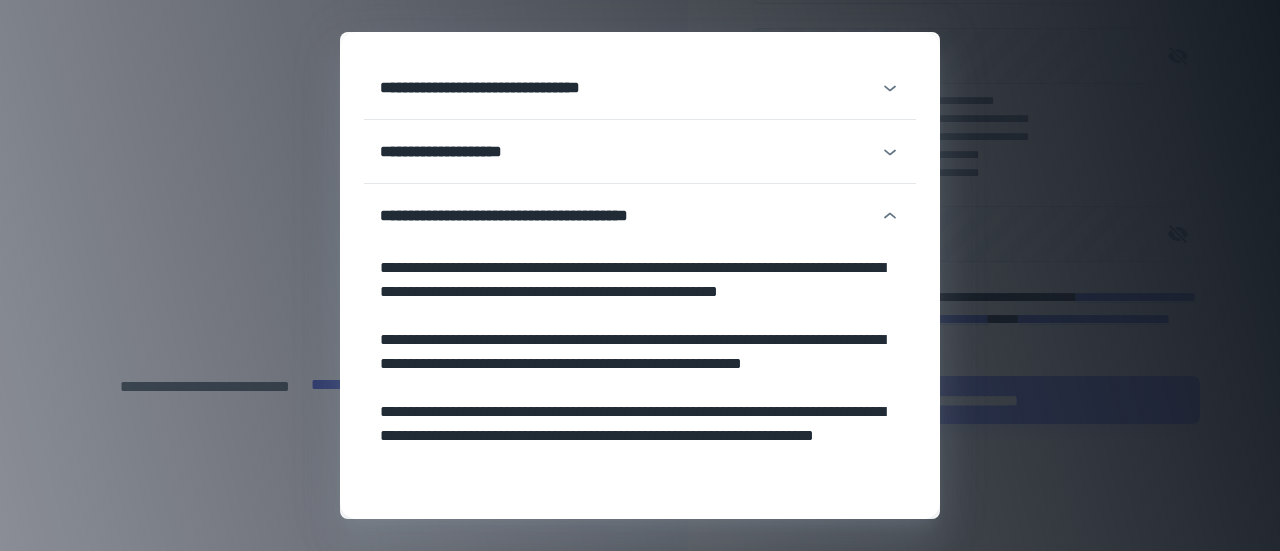 click 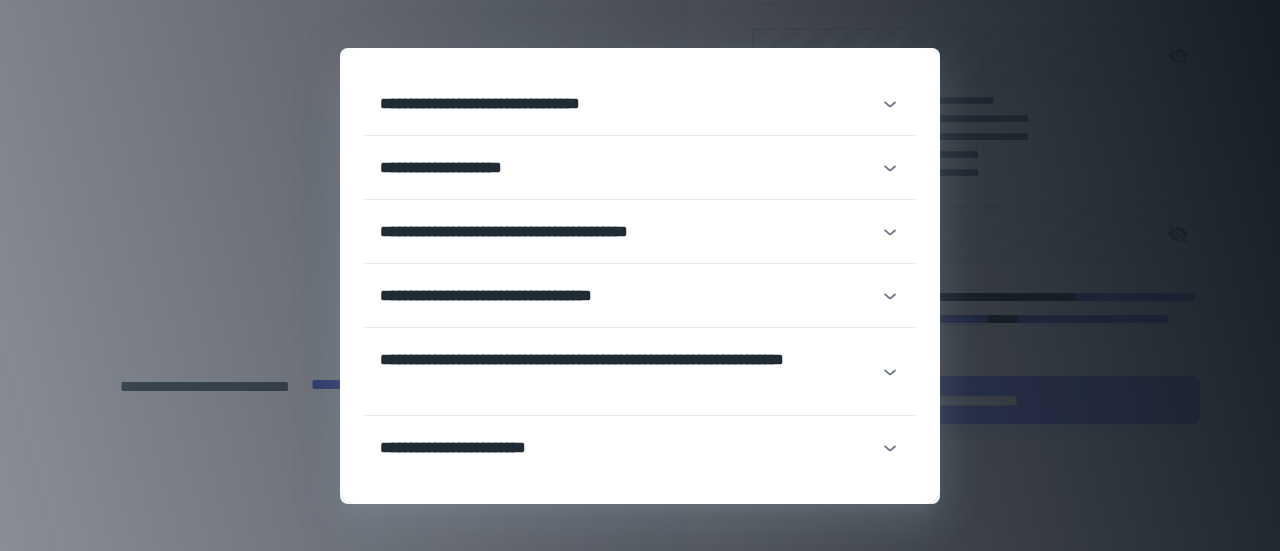 click on "**********" at bounding box center (630, 296) 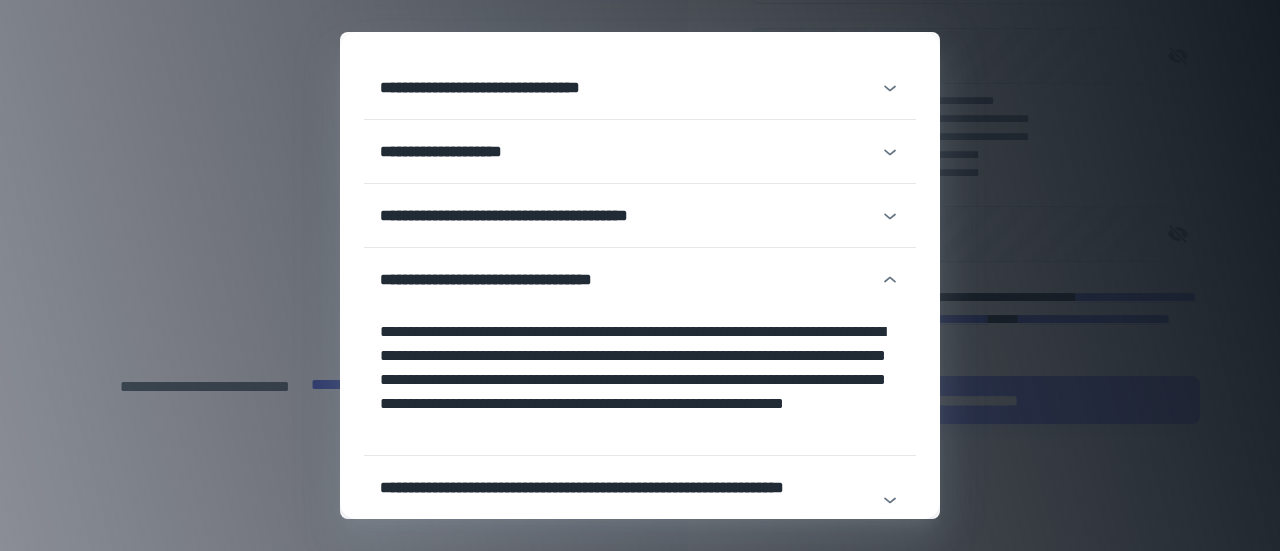 click 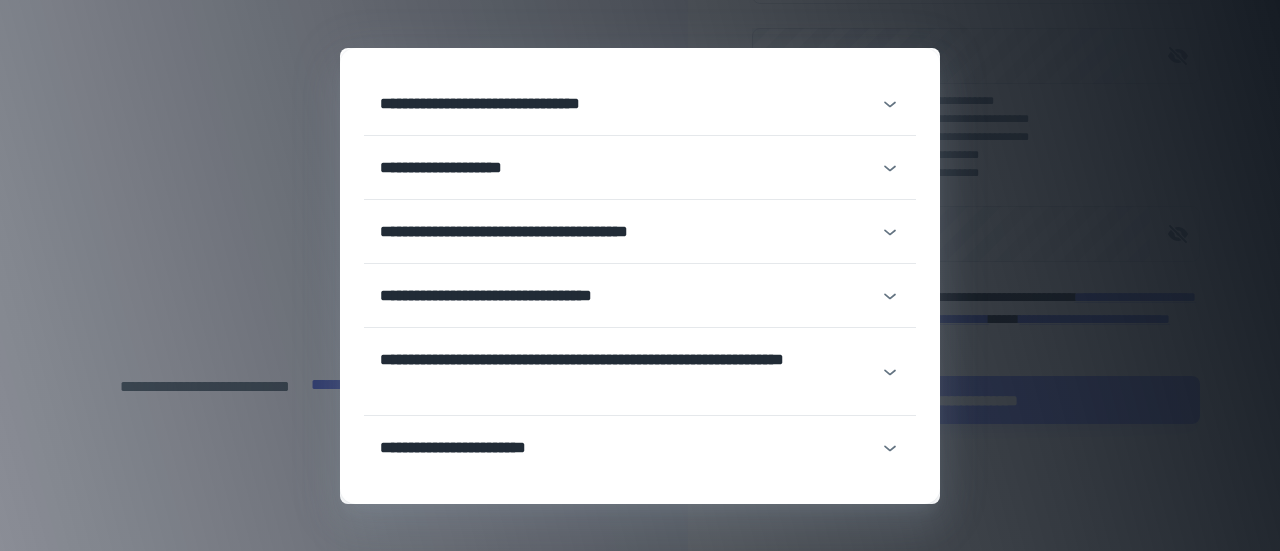 click on "**********" at bounding box center (630, 372) 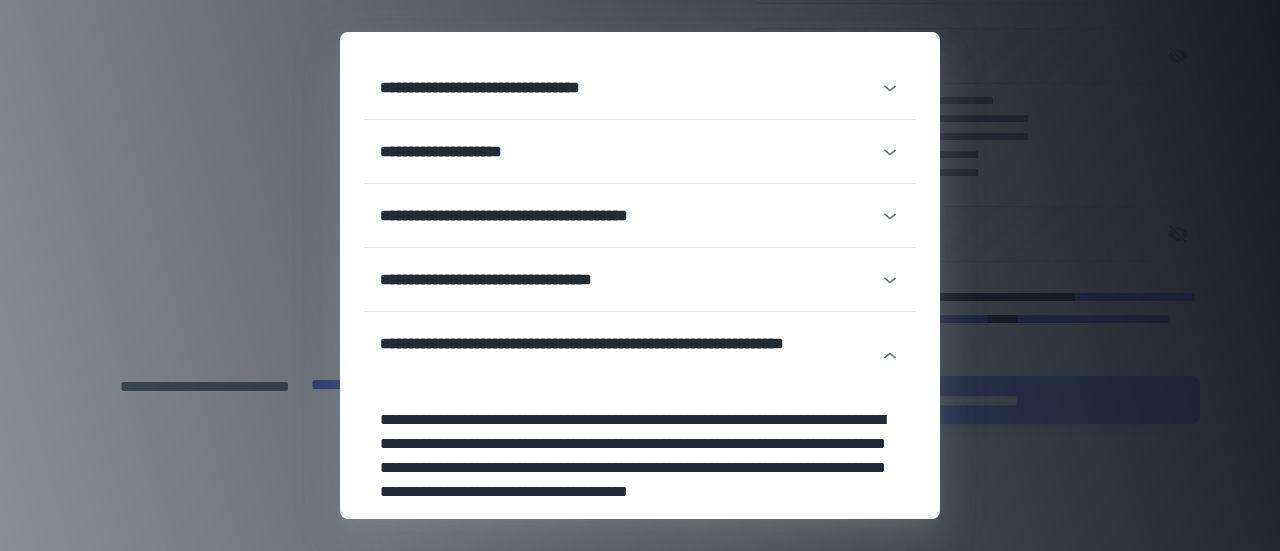 click on "**********" at bounding box center (630, 356) 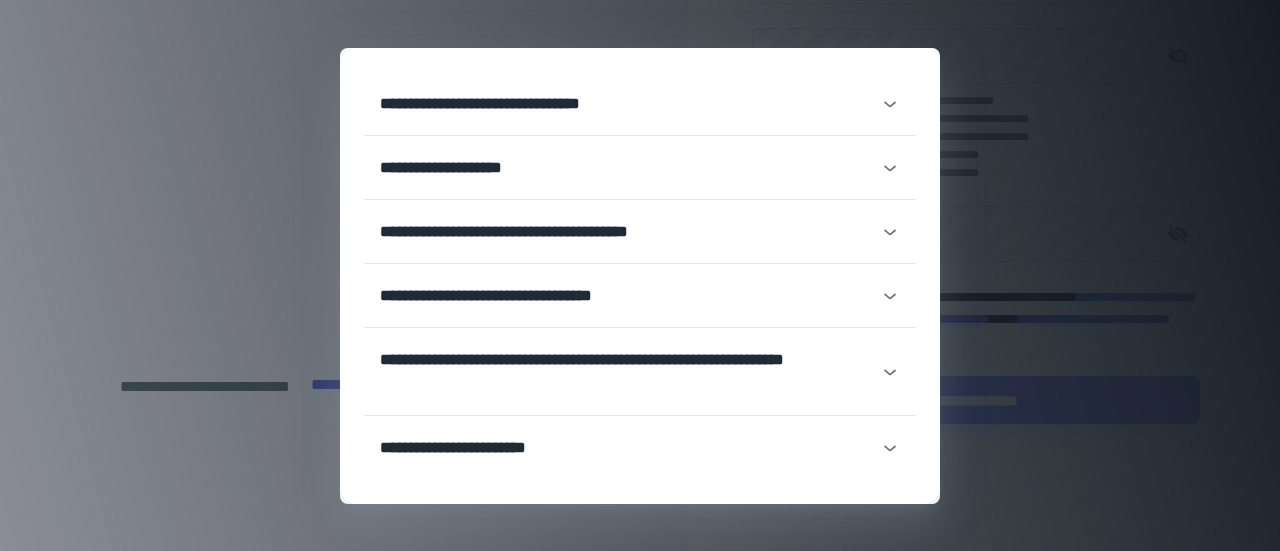 click on "**********" at bounding box center [630, 448] 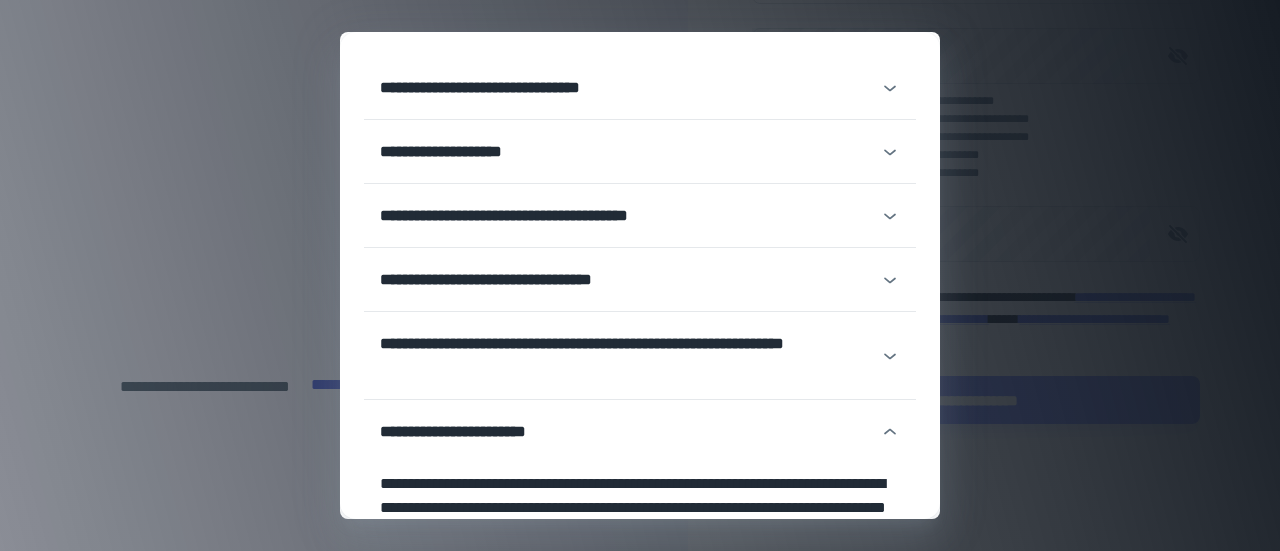 click on "**********" at bounding box center (640, 432) 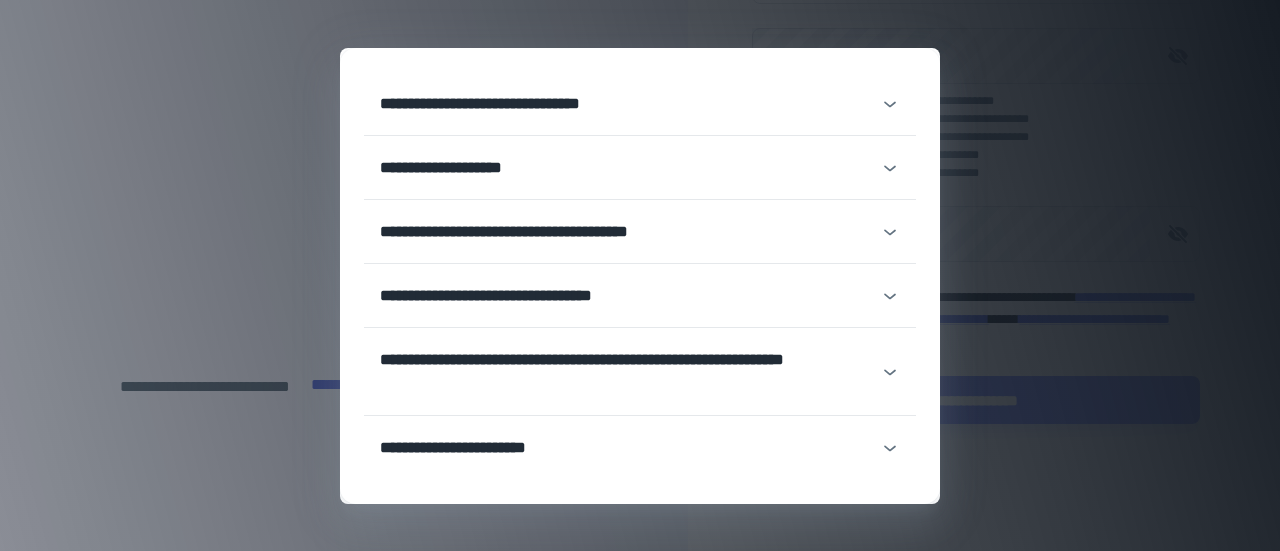 click on "**********" at bounding box center (640, 275) 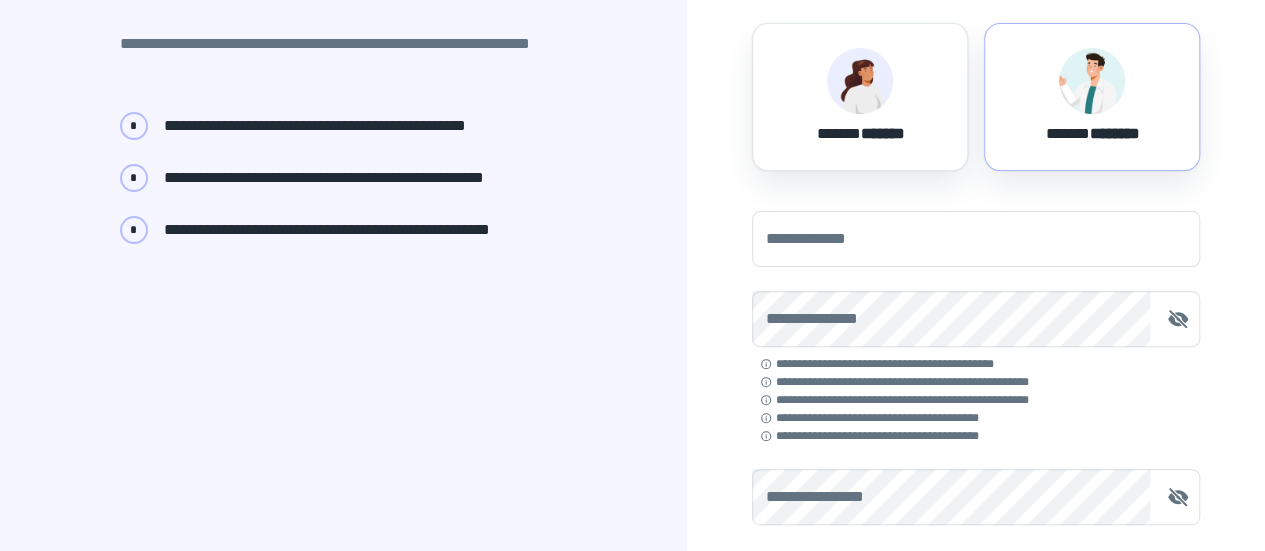 scroll, scrollTop: 0, scrollLeft: 0, axis: both 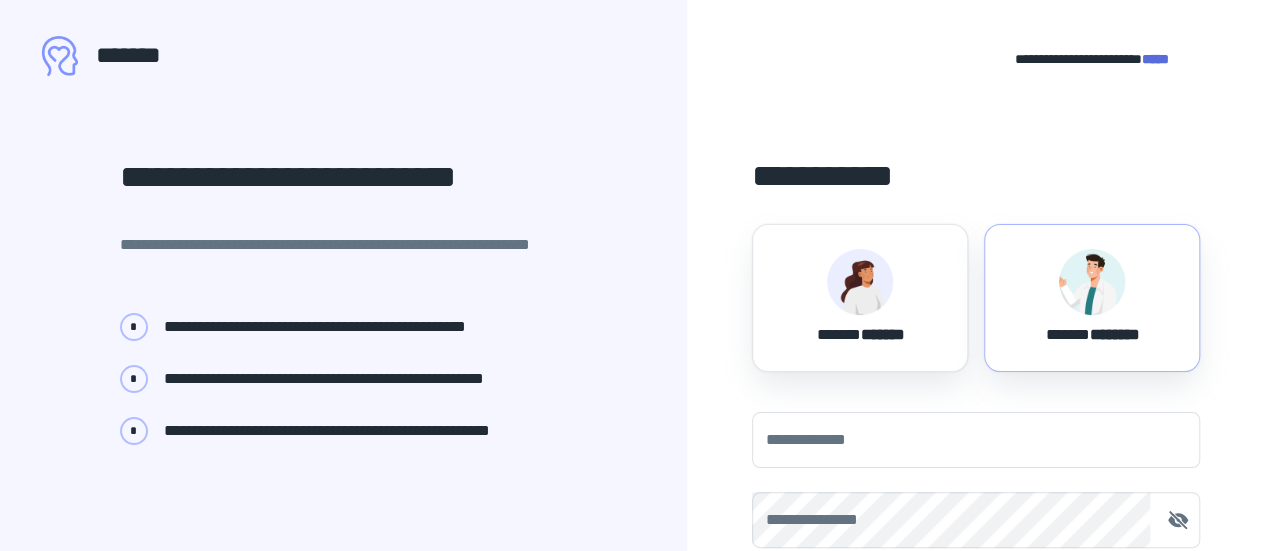 click on "******   *******" at bounding box center (860, 298) 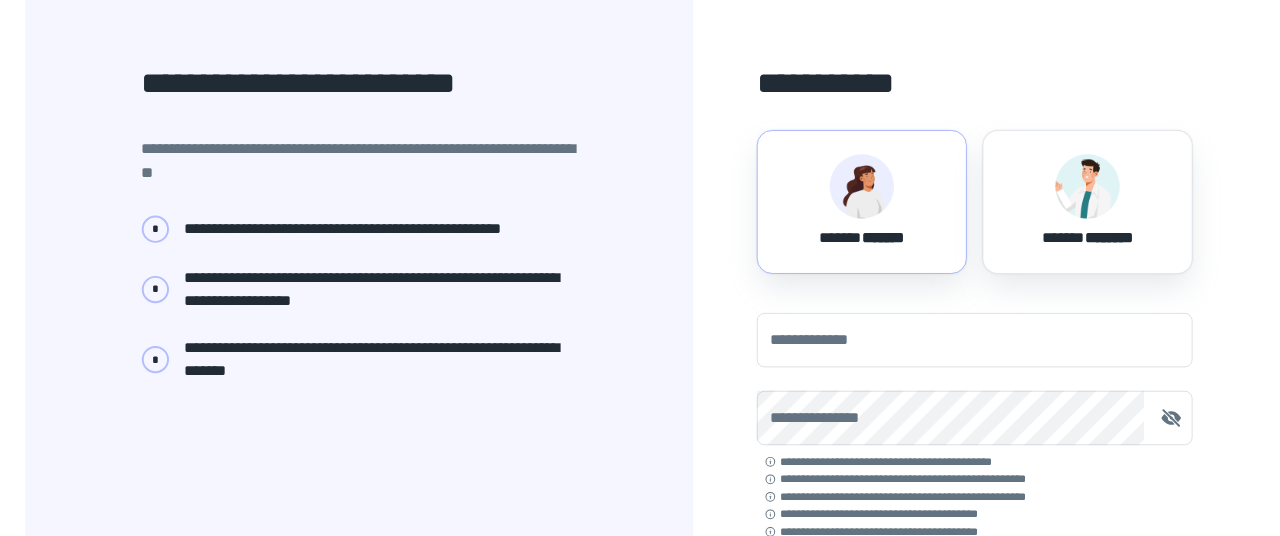 scroll, scrollTop: 0, scrollLeft: 0, axis: both 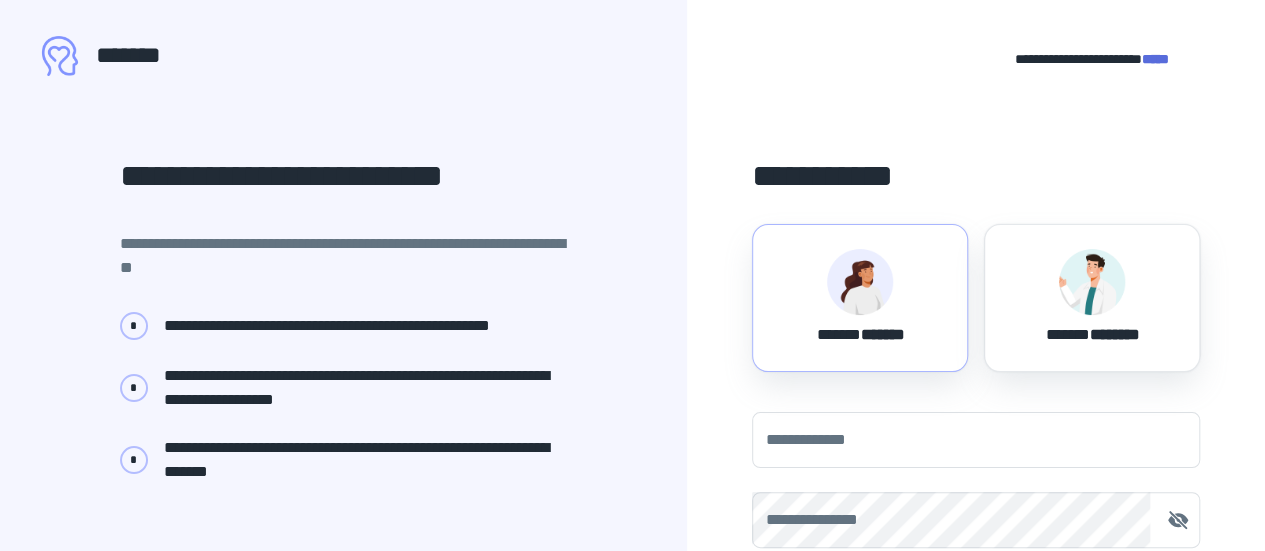click at bounding box center [1092, 282] 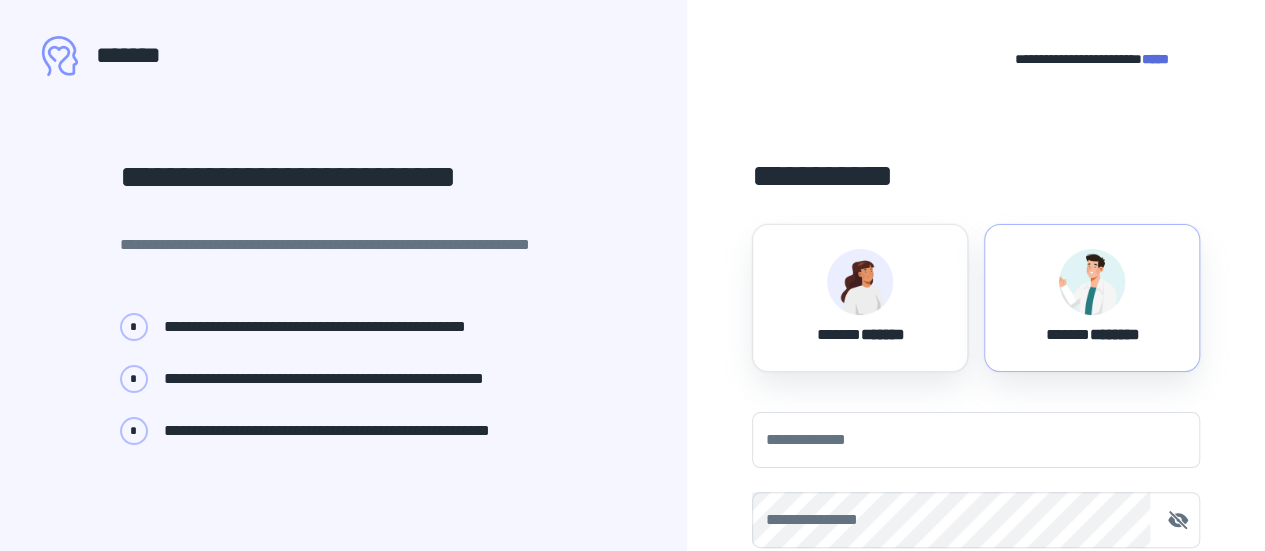 click on "******   ********" at bounding box center (1092, 331) 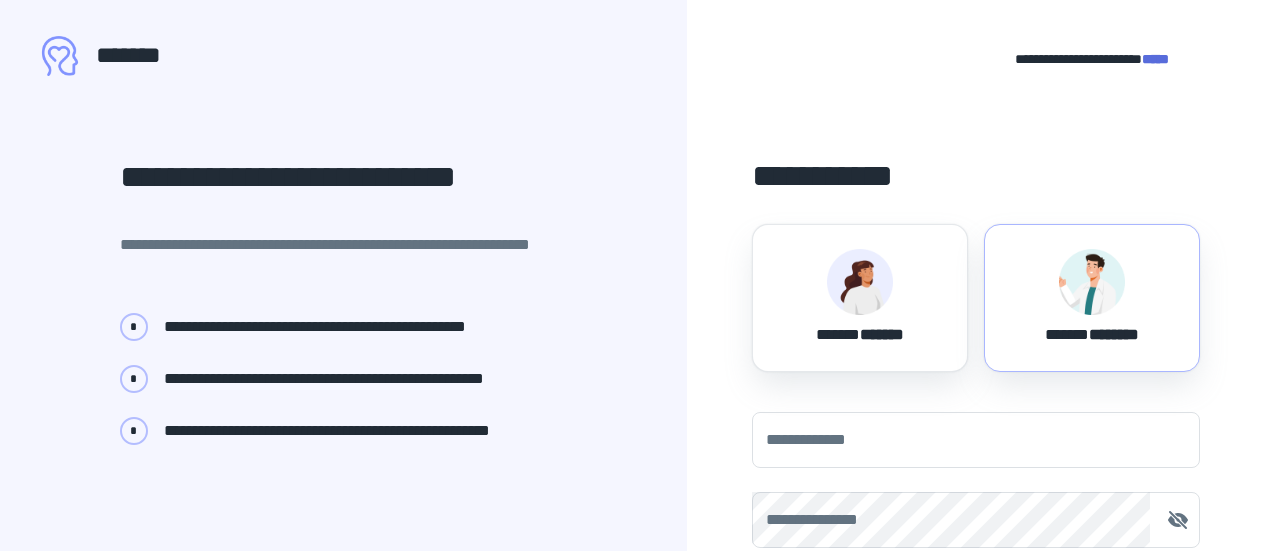 scroll, scrollTop: 0, scrollLeft: 0, axis: both 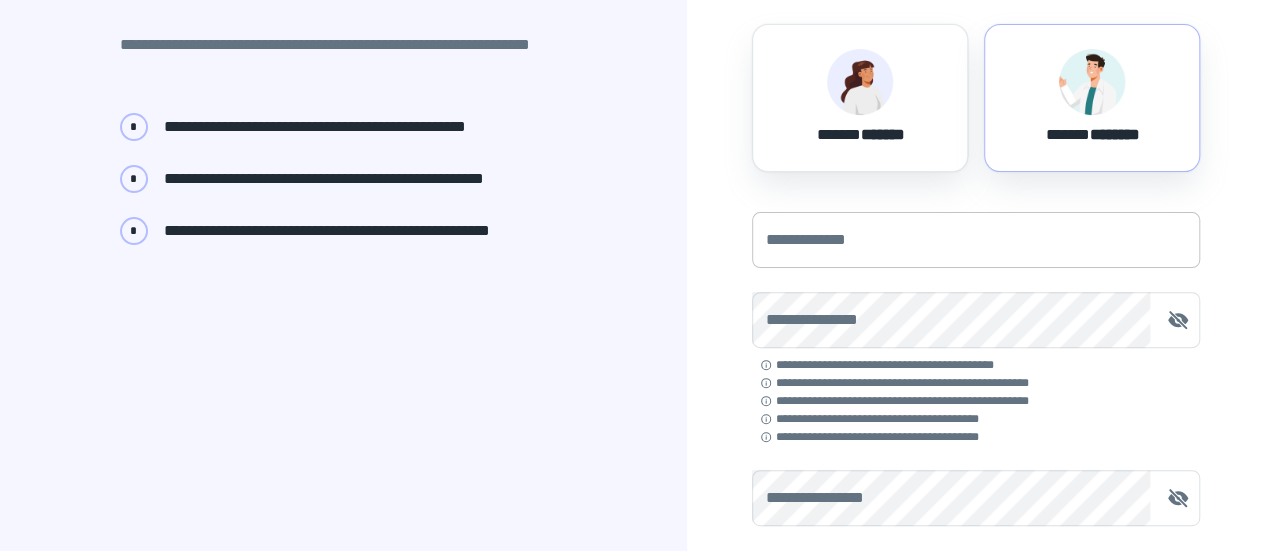 click on "**********" at bounding box center (976, 240) 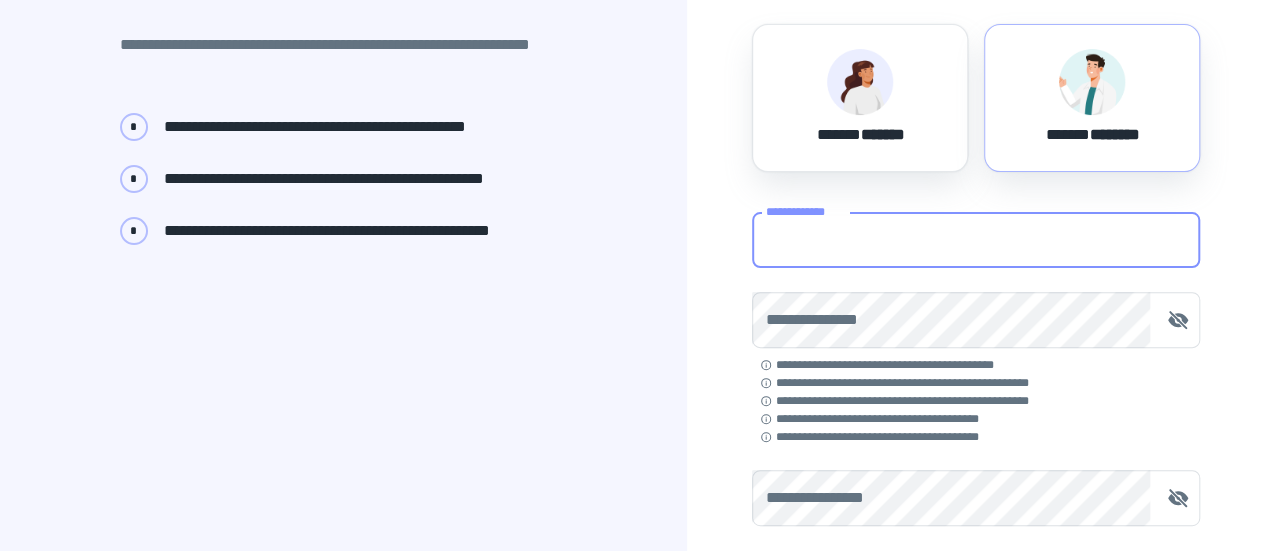type on "**********" 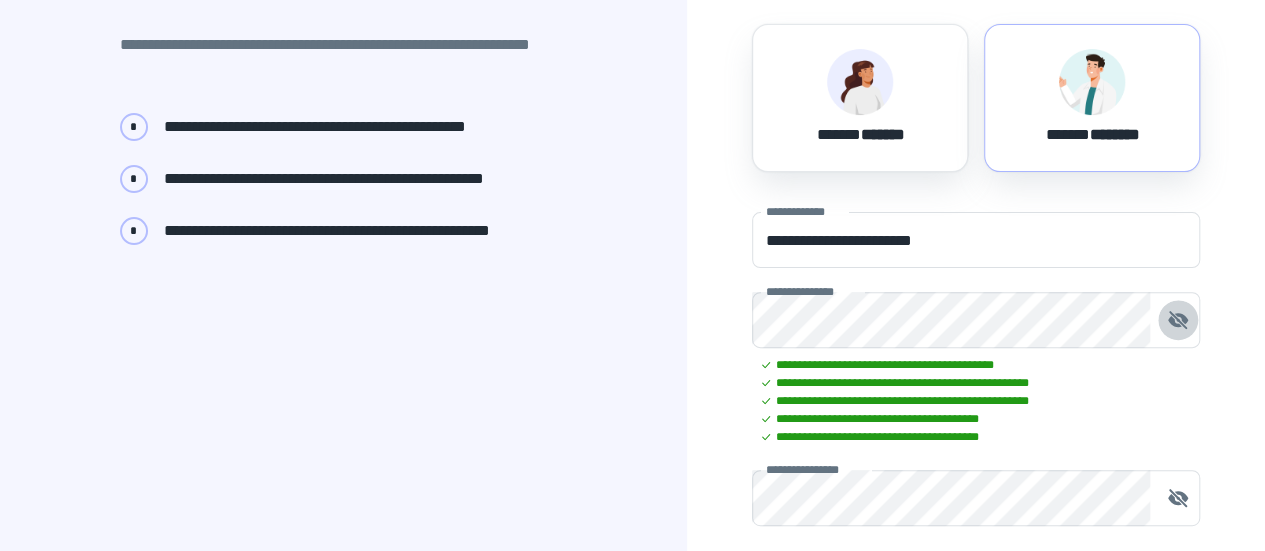 scroll, scrollTop: 400, scrollLeft: 0, axis: vertical 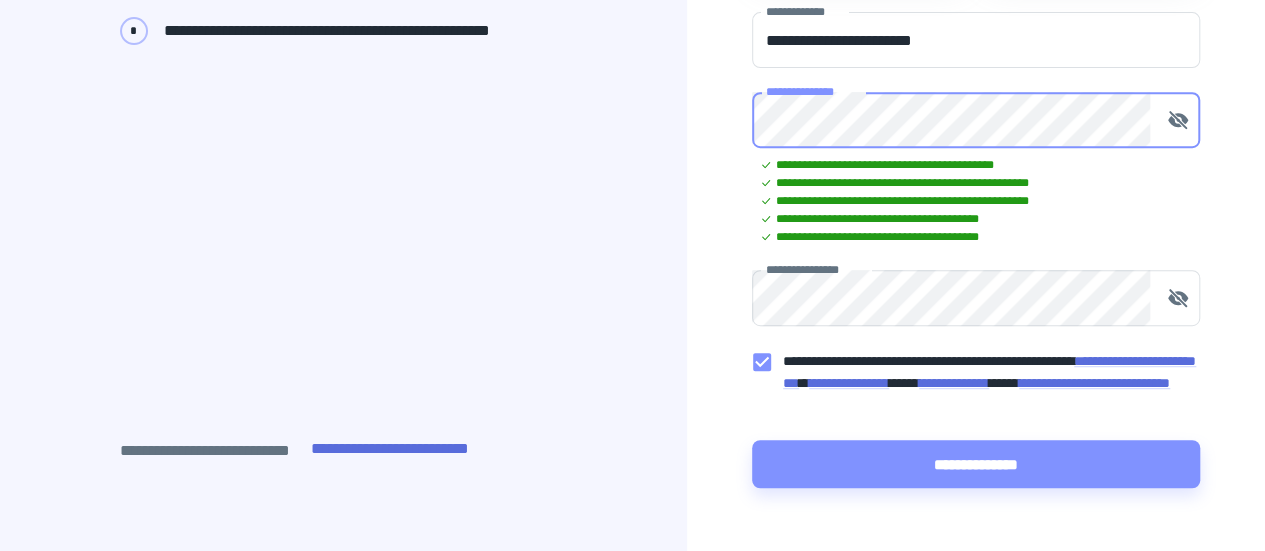 click on "**********" at bounding box center [975, 108] 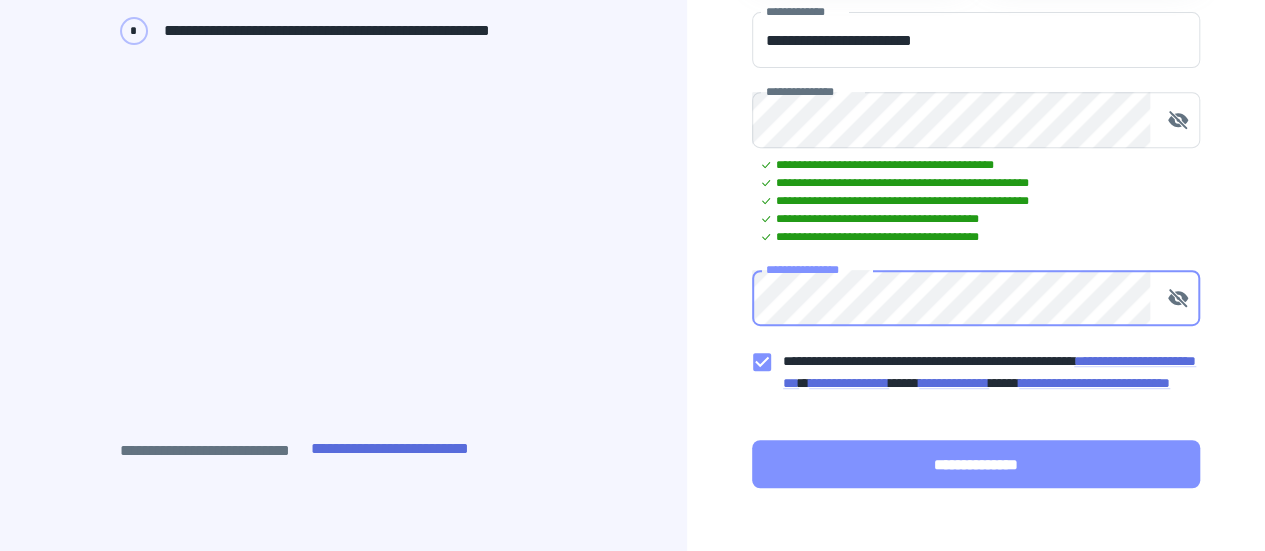click on "**********" at bounding box center (976, 464) 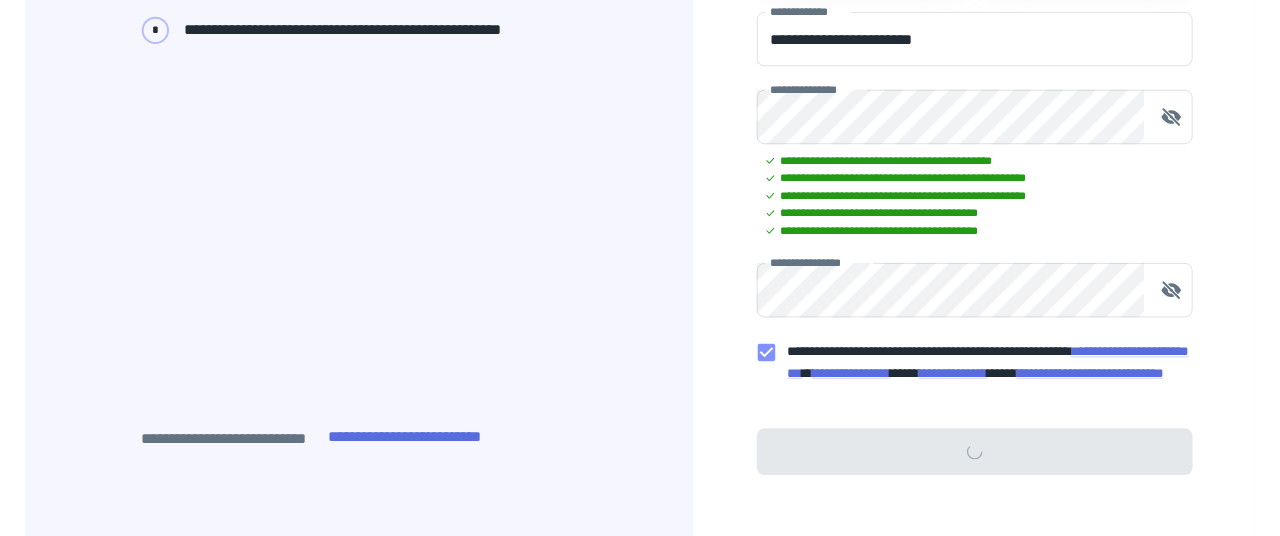 scroll, scrollTop: 0, scrollLeft: 0, axis: both 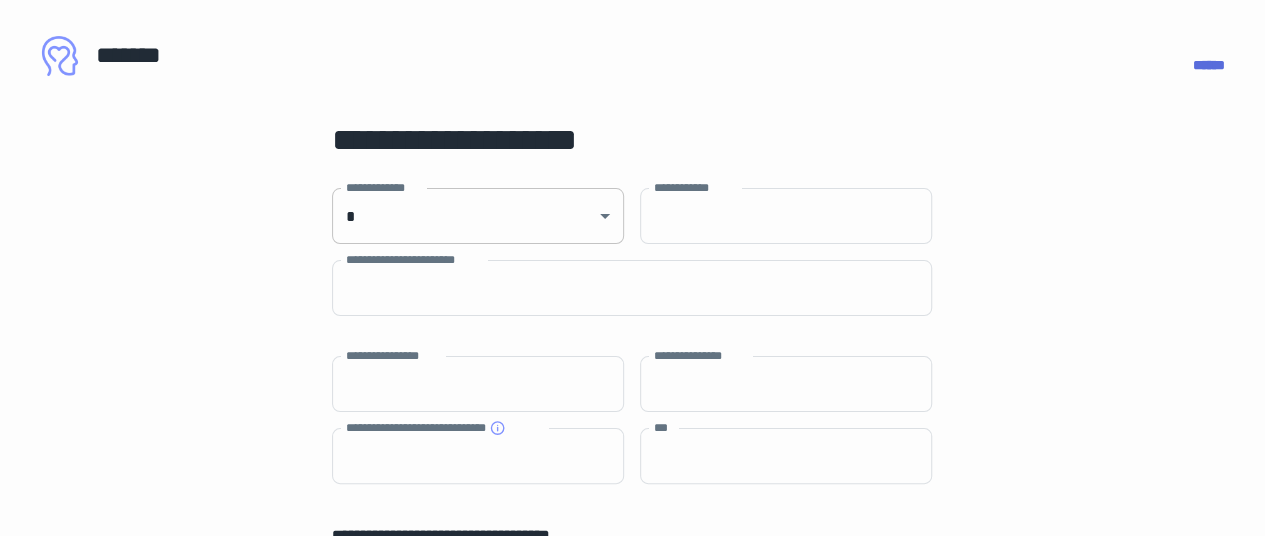 click on "**********" at bounding box center (632, 268) 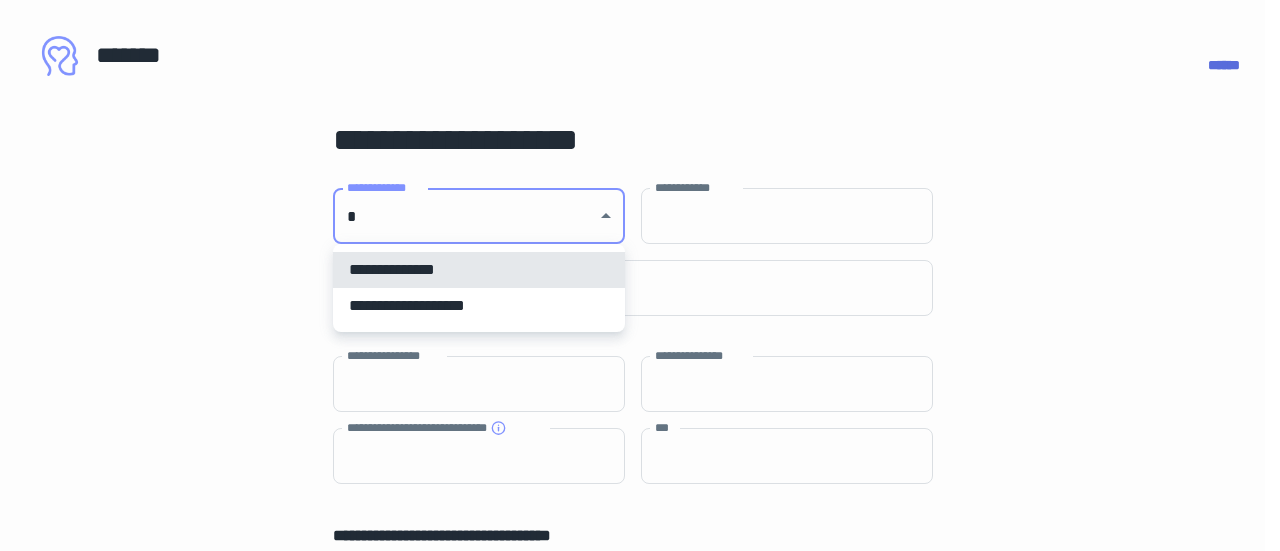 click on "**********" at bounding box center [479, 306] 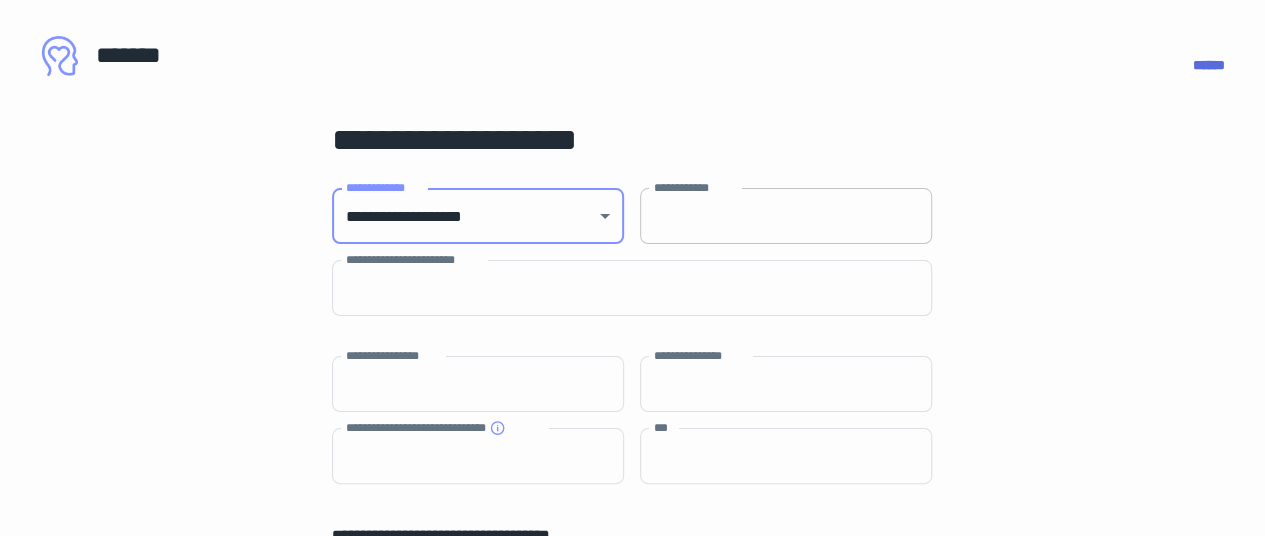 click on "**********" at bounding box center [786, 216] 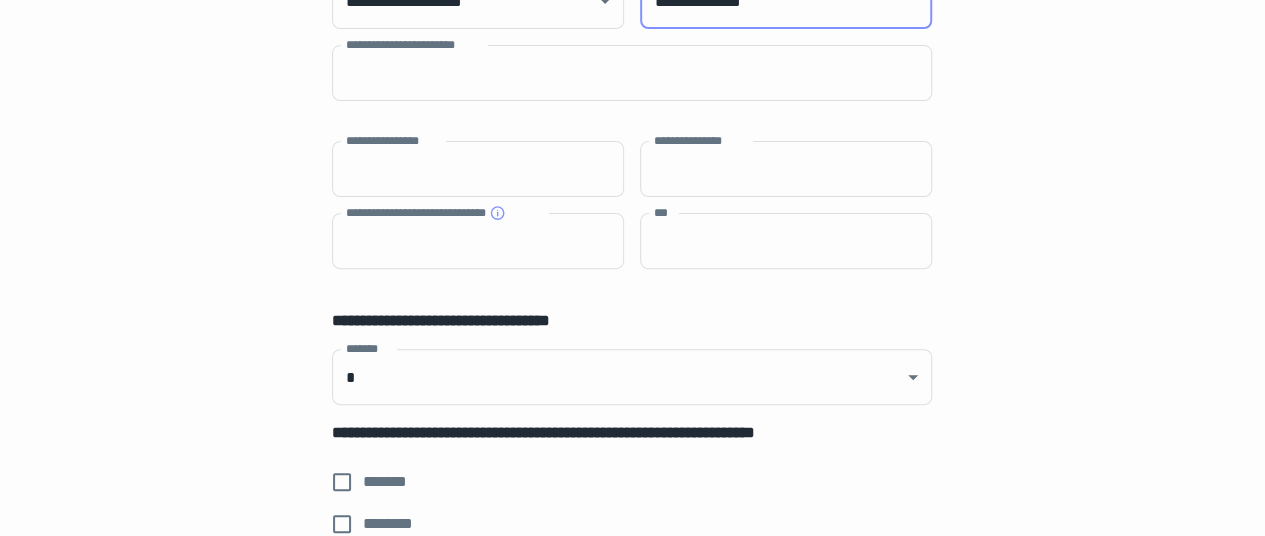 scroll, scrollTop: 0, scrollLeft: 0, axis: both 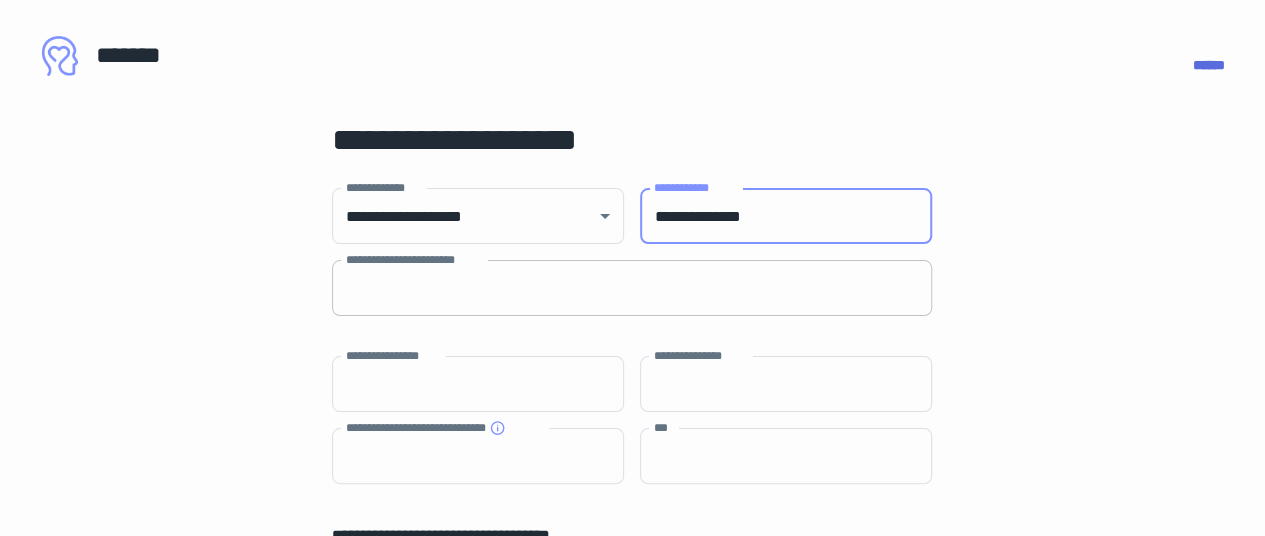 type on "**********" 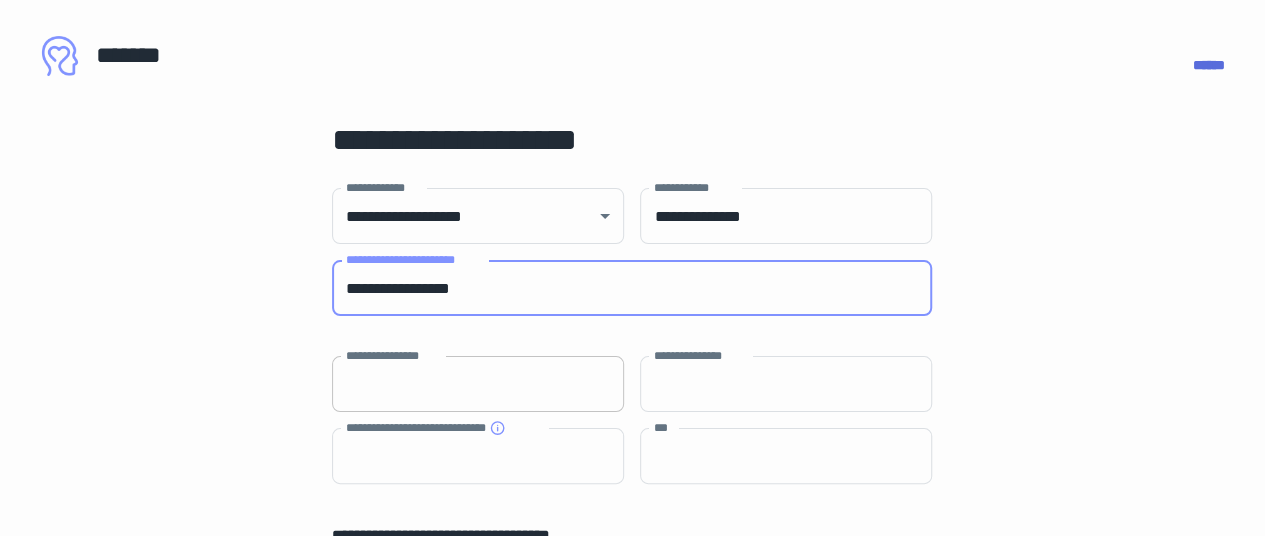 type on "**********" 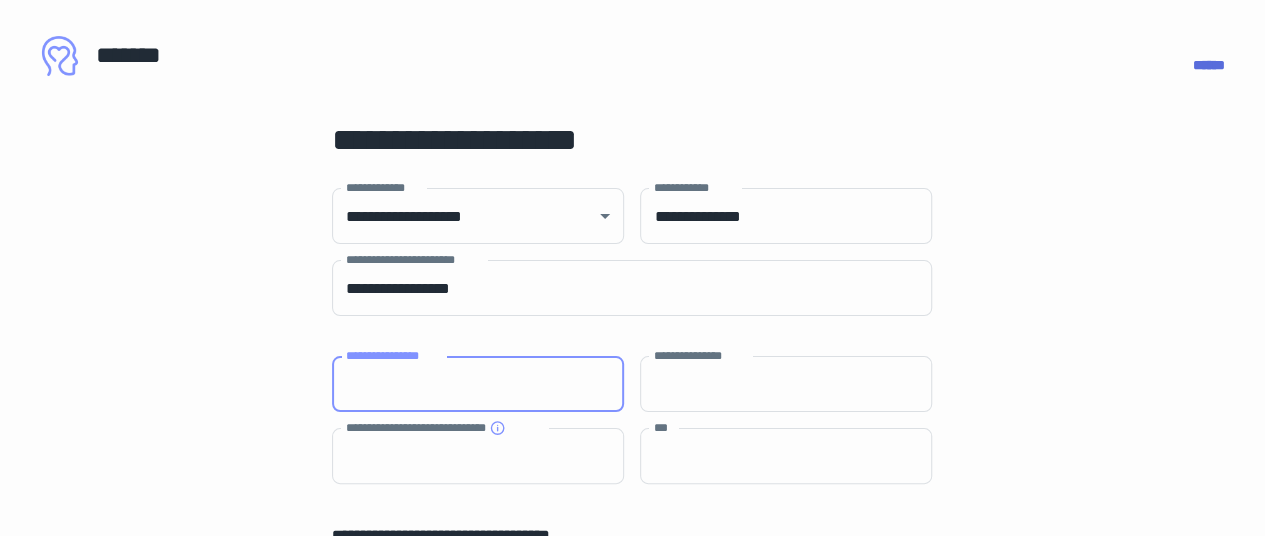 click on "**********" at bounding box center (478, 384) 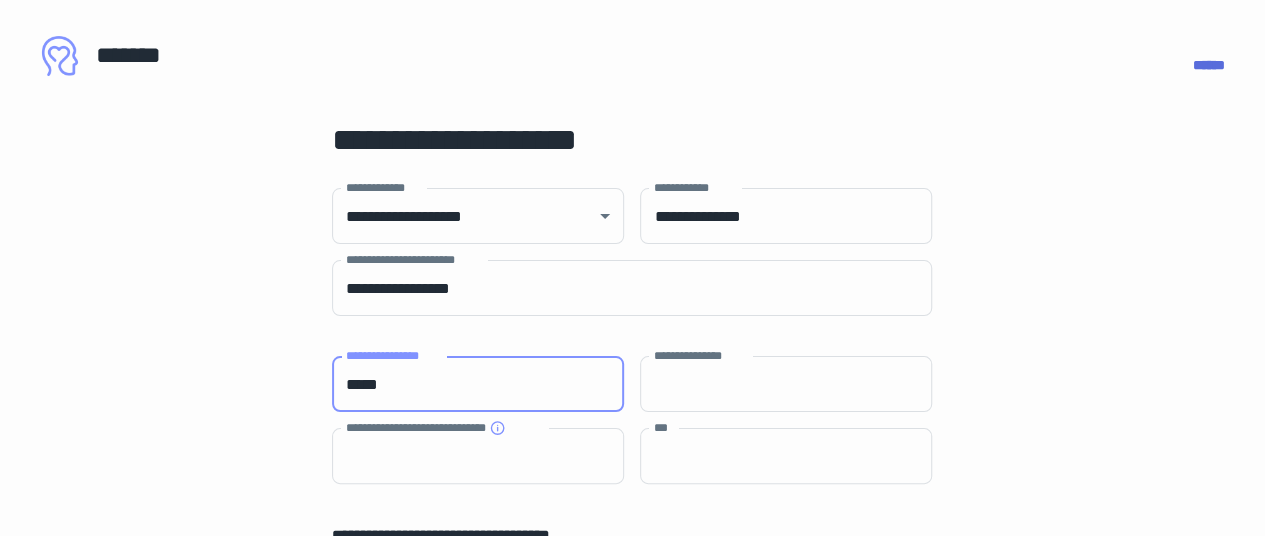 type on "*****" 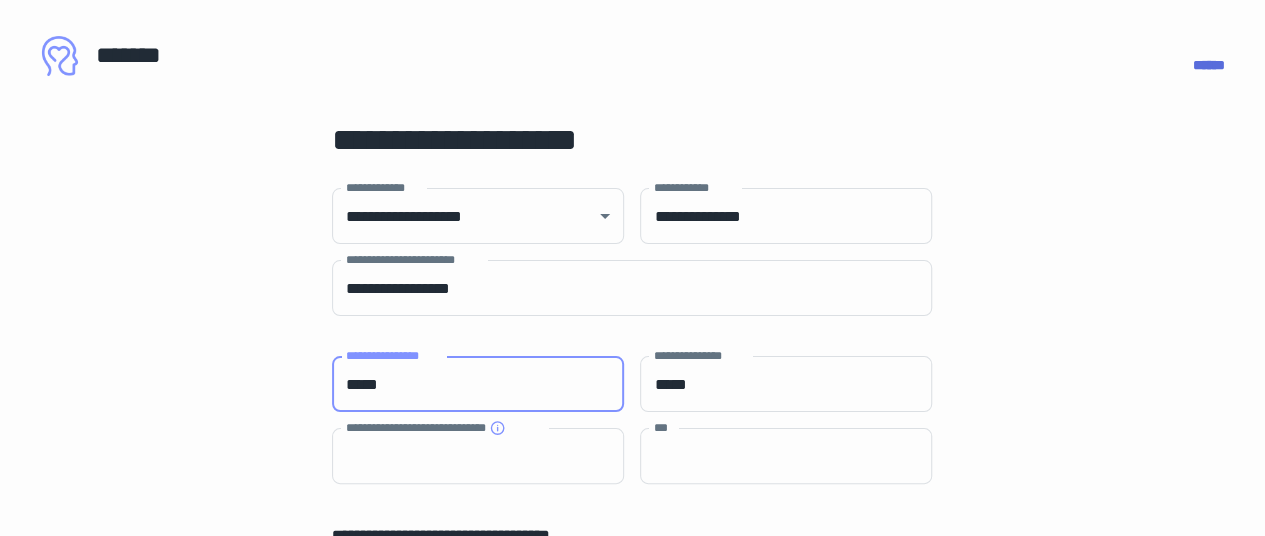 type on "*****" 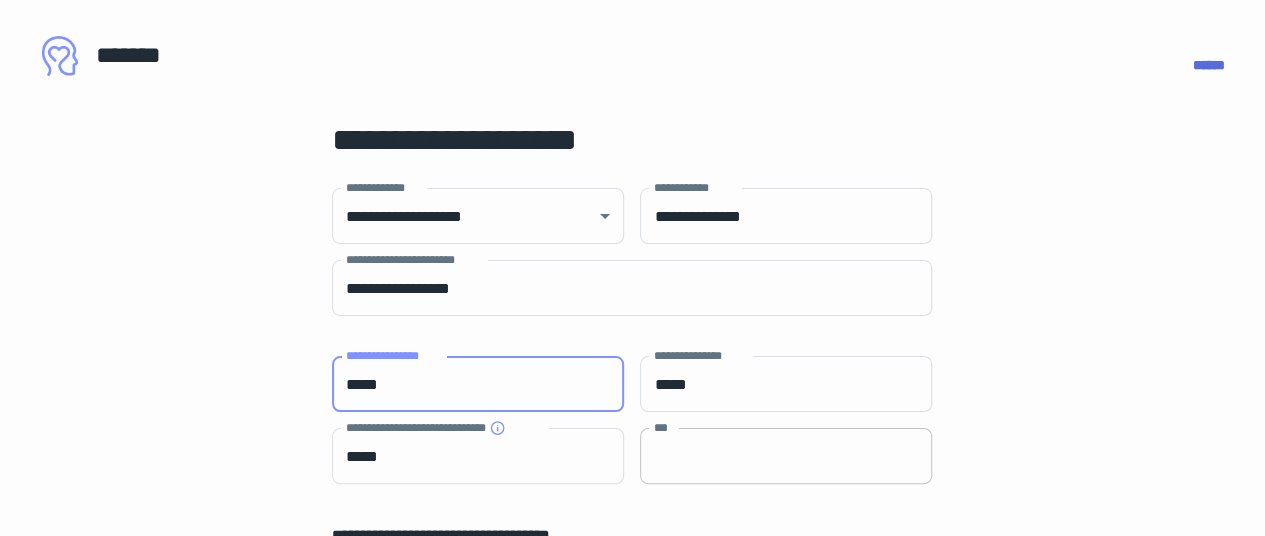 click on "***" at bounding box center [786, 456] 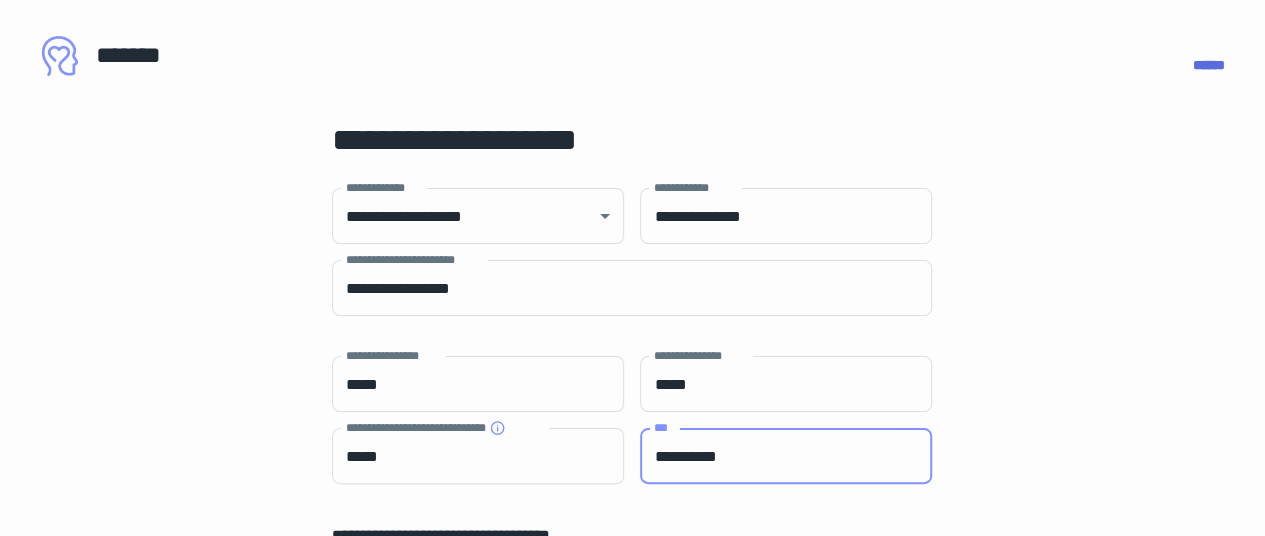 type on "**********" 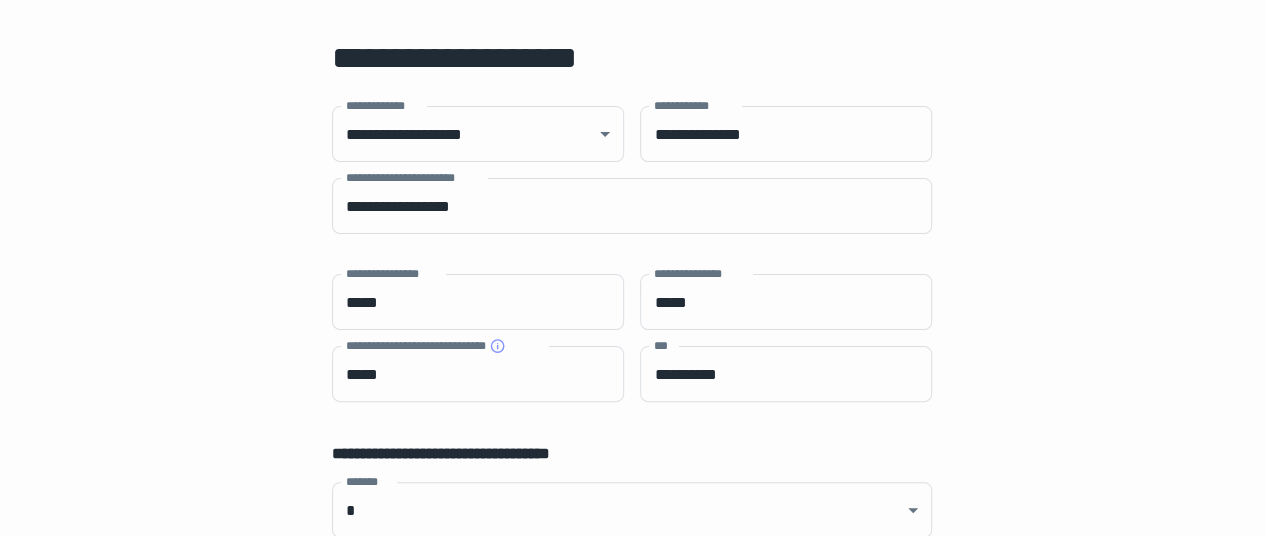 scroll, scrollTop: 200, scrollLeft: 0, axis: vertical 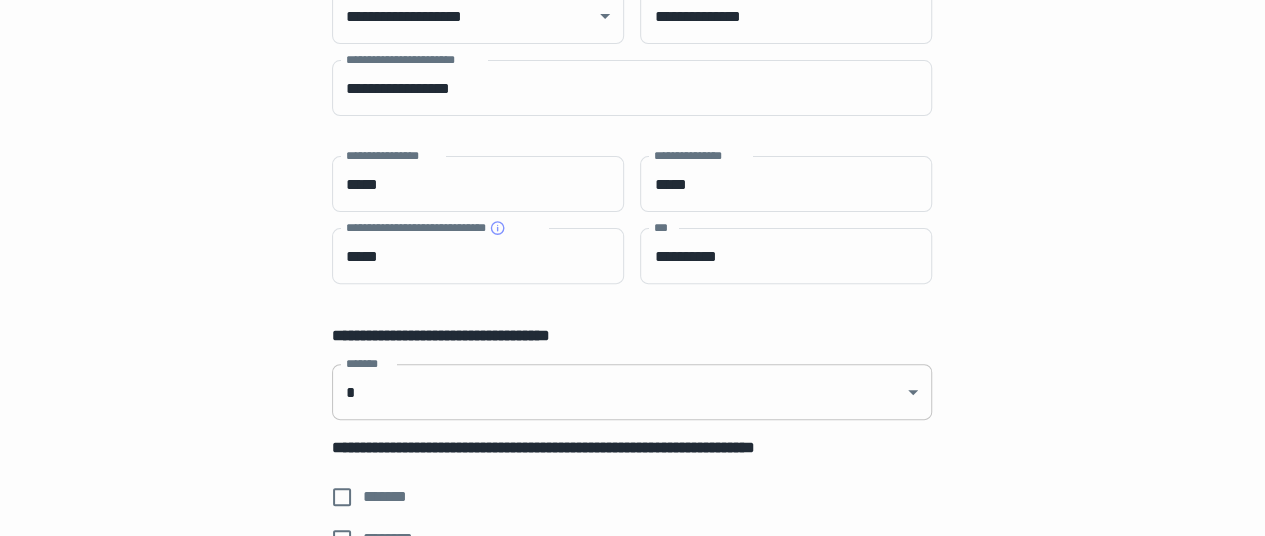 click on "[FIRST] [LAST] [STREET] [CITY] [STATE] [POSTAL_CODE] [COUNTRY] [EMAIL]" at bounding box center (632, 68) 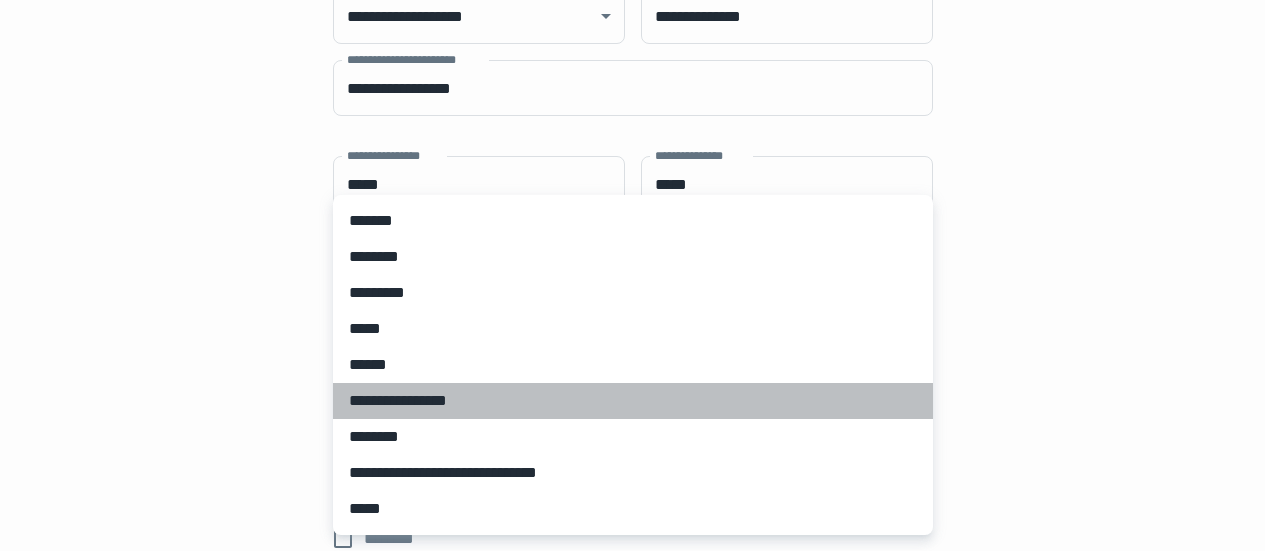 click on "**********" at bounding box center [633, 401] 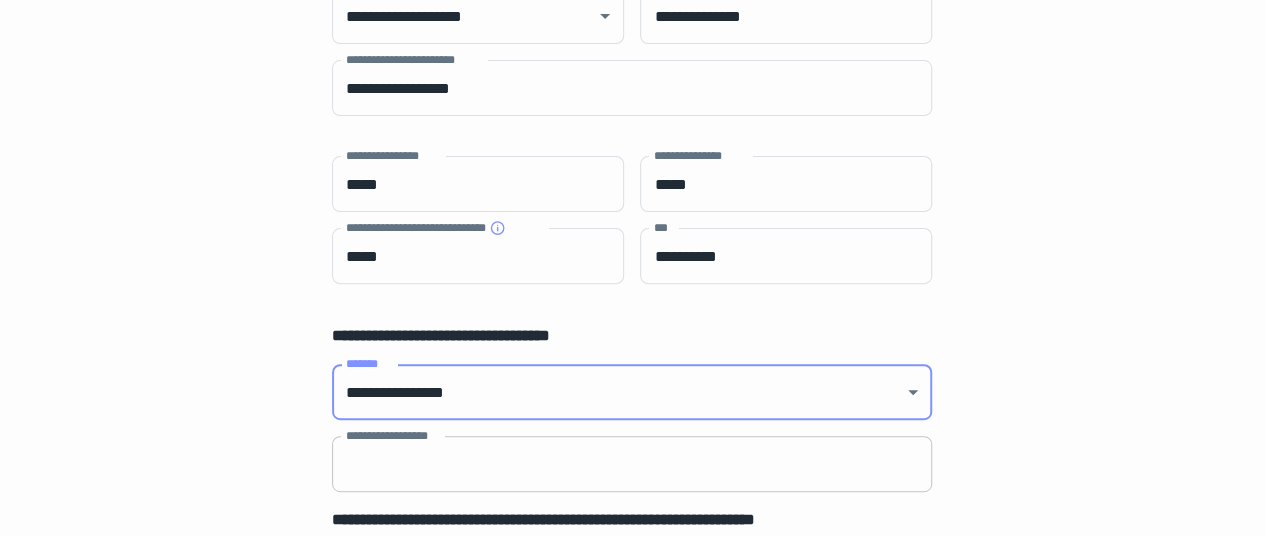 click on "**********" at bounding box center (632, 464) 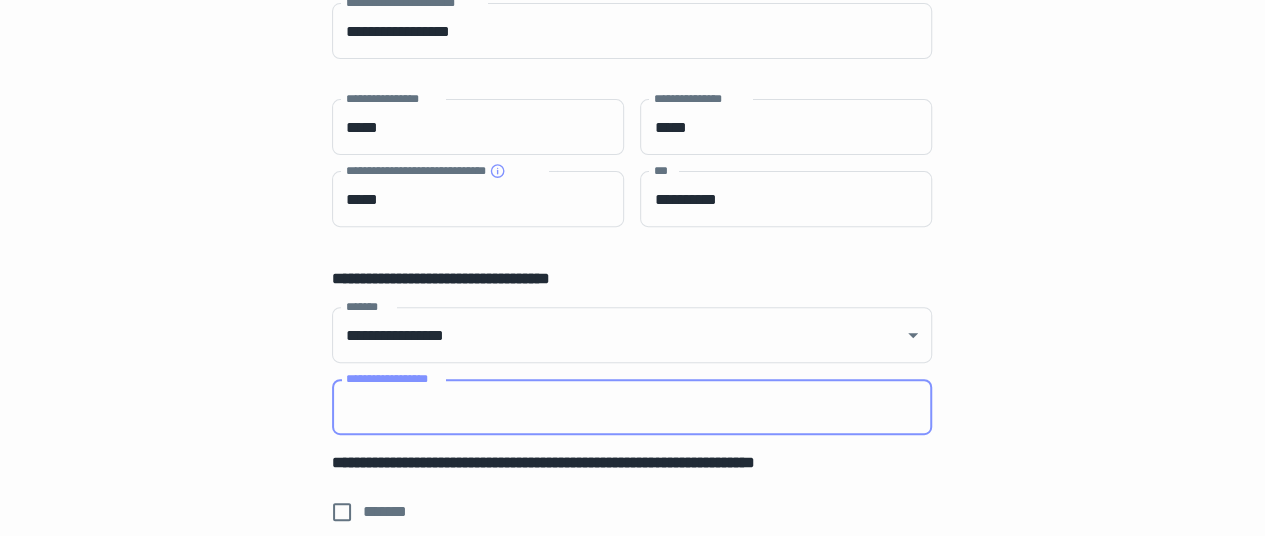 scroll, scrollTop: 300, scrollLeft: 0, axis: vertical 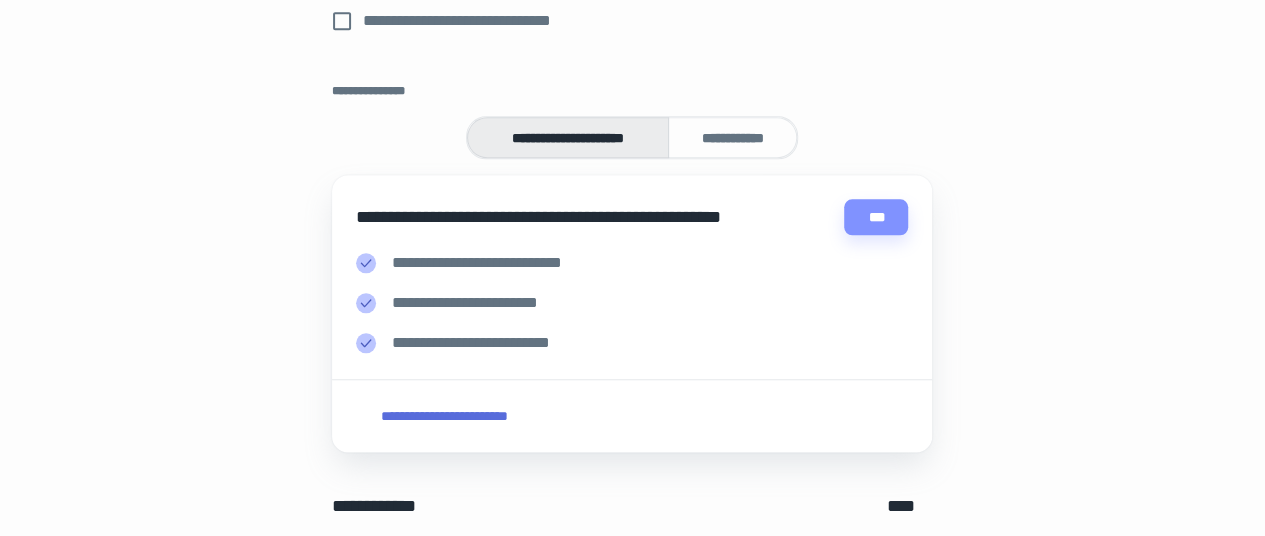 click on "**********" at bounding box center (732, 137) 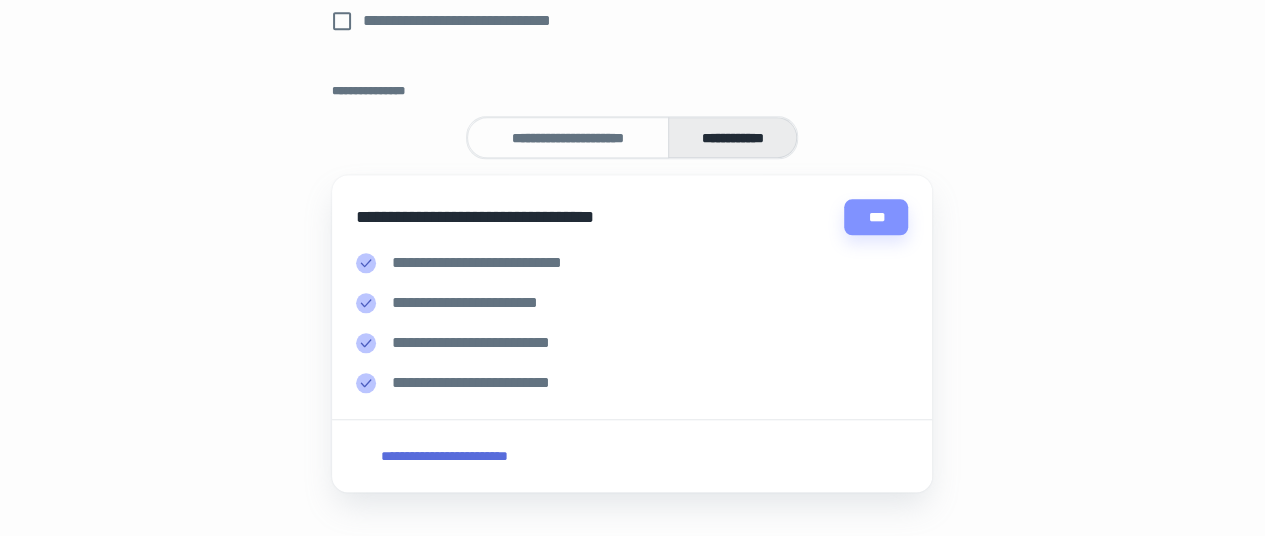 click on "**********" at bounding box center [568, 137] 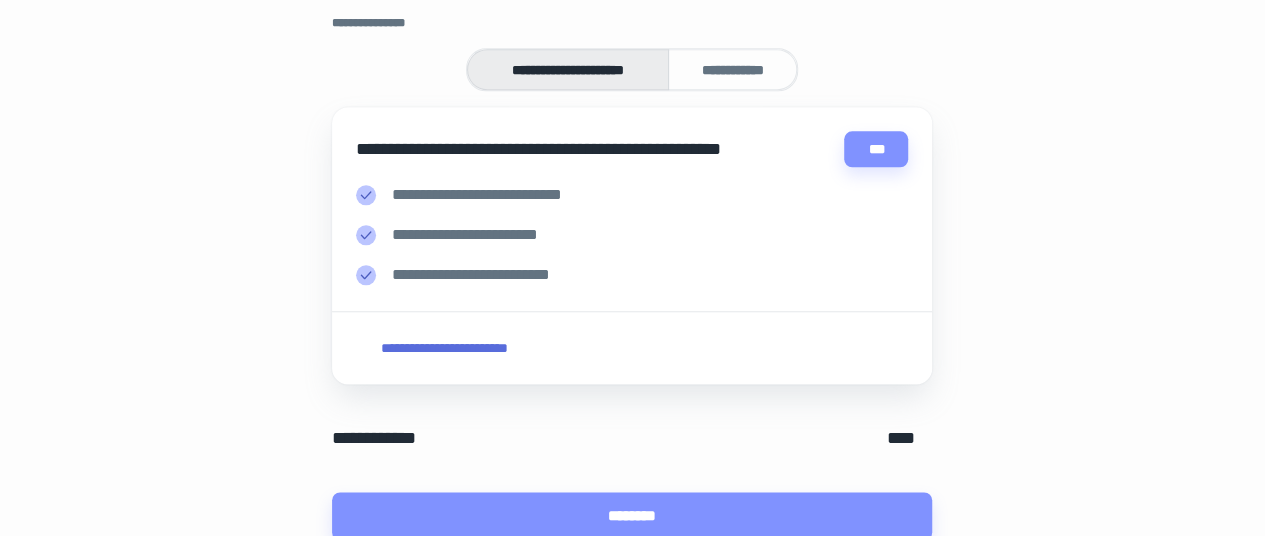 scroll, scrollTop: 1100, scrollLeft: 0, axis: vertical 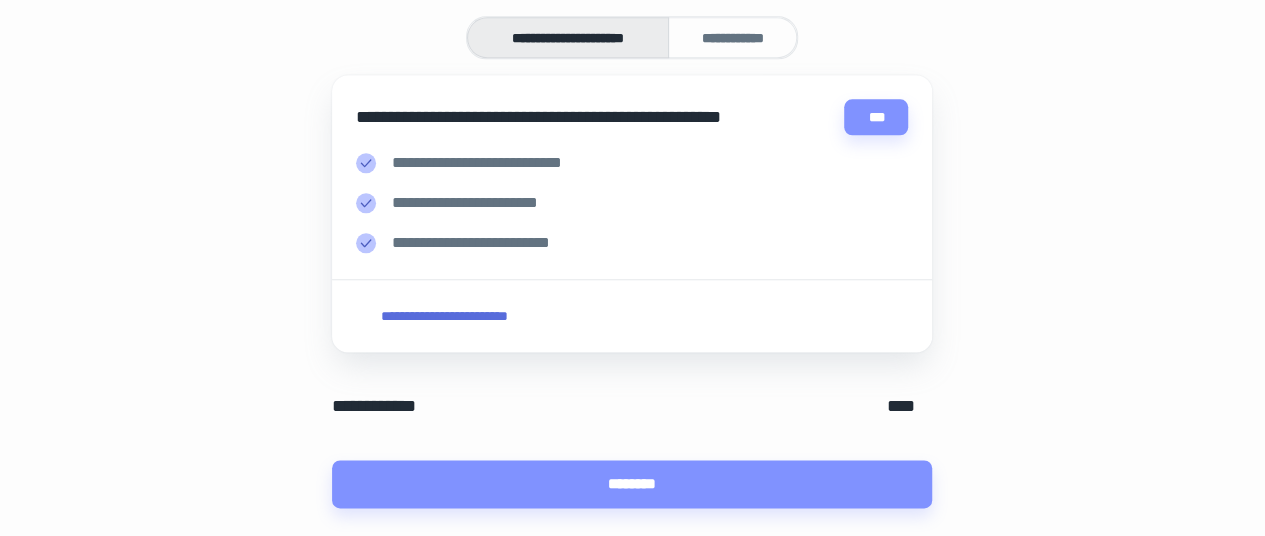 click on "**********" at bounding box center [388, 406] 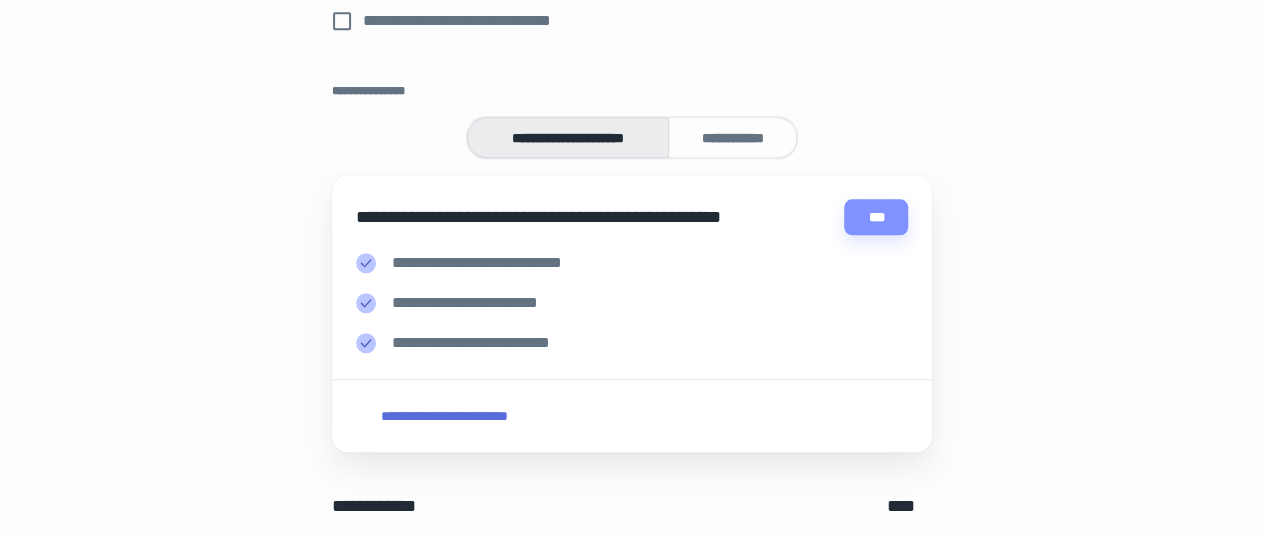 click on "**********" at bounding box center (732, 137) 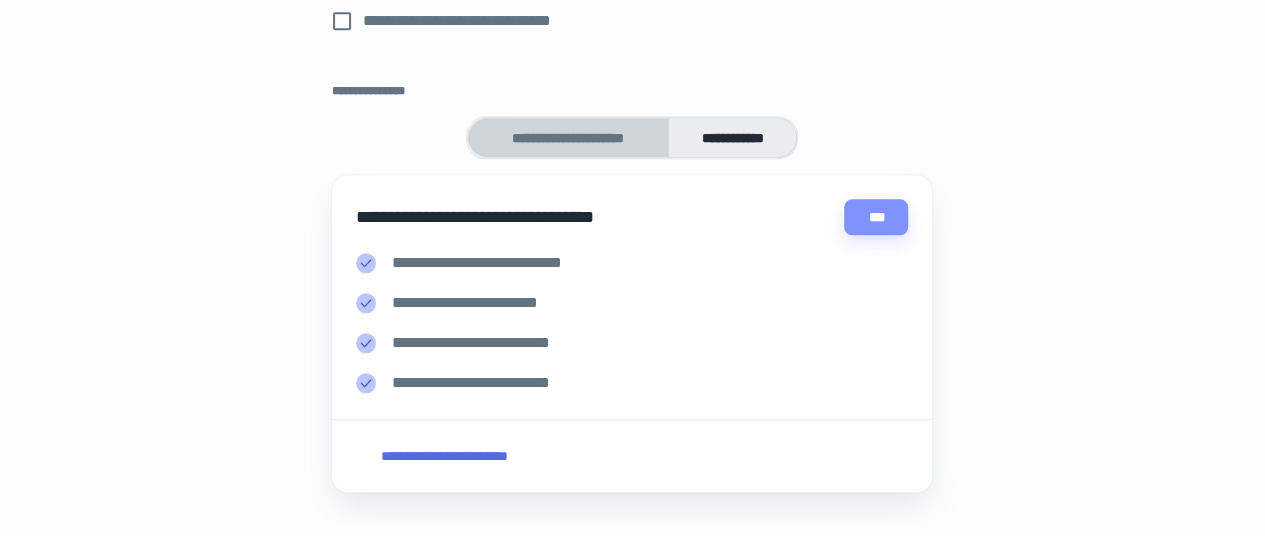 click on "**********" at bounding box center (568, 137) 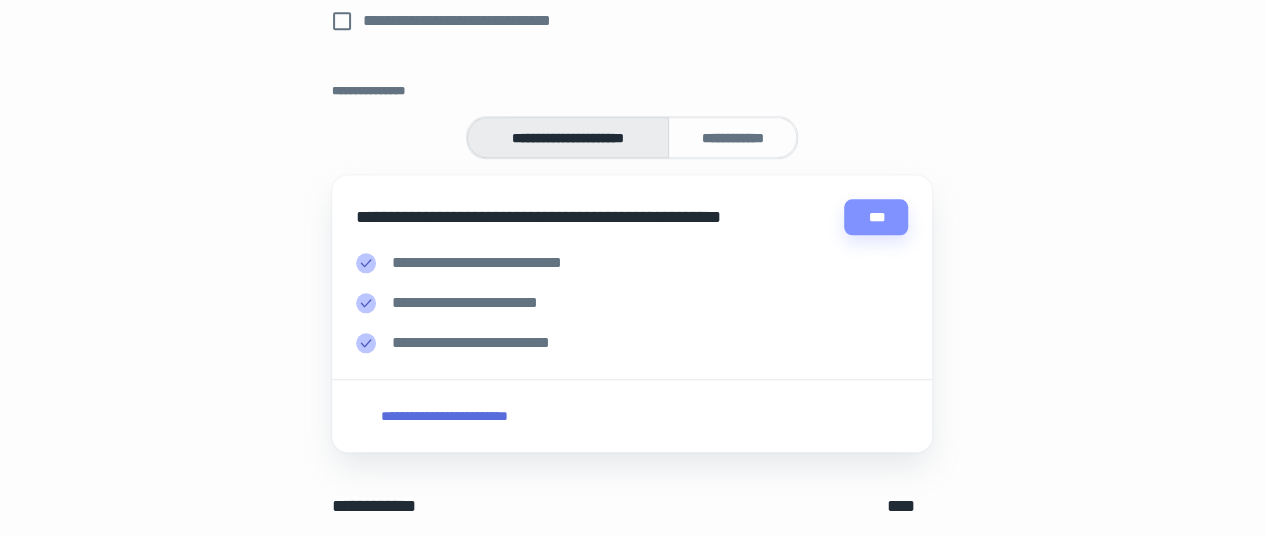 click on "**********" at bounding box center (732, 137) 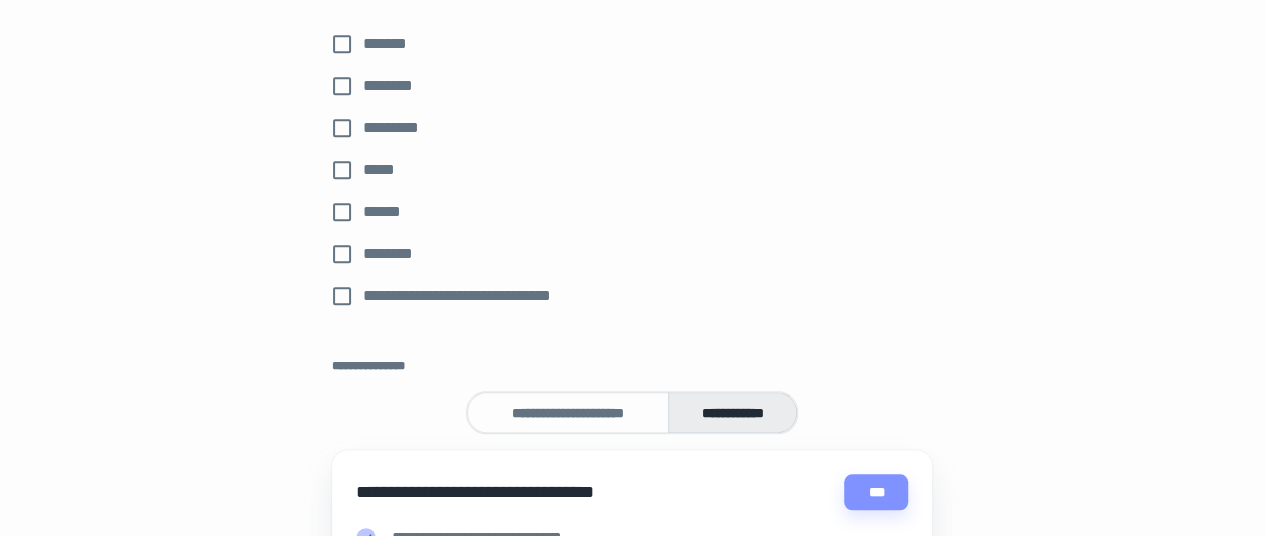 scroll, scrollTop: 500, scrollLeft: 0, axis: vertical 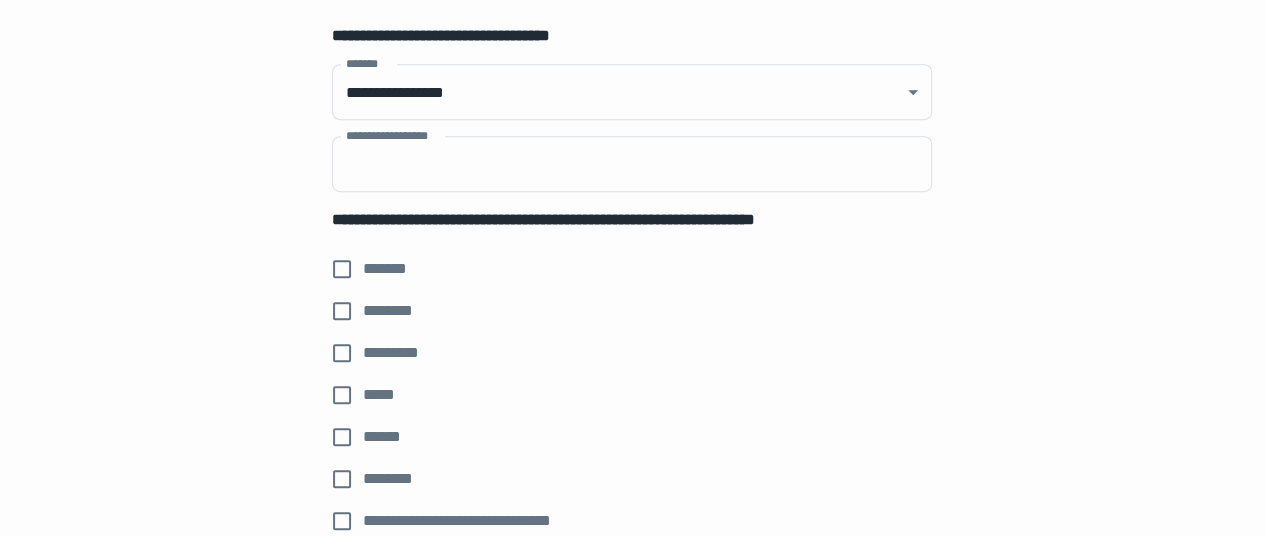 click on "[FIRST] [LAST] [STREET] [CITY] [STATE] [POSTAL_CODE] [COUNTRY] [EMAIL]" at bounding box center (632, 283) 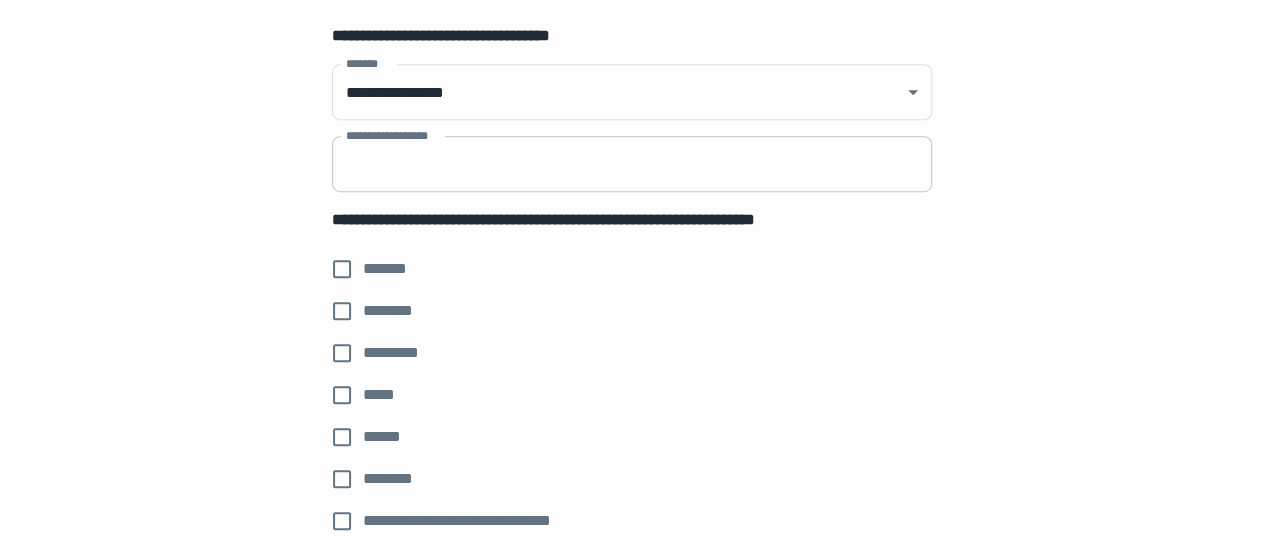 click on "**********" at bounding box center [632, 164] 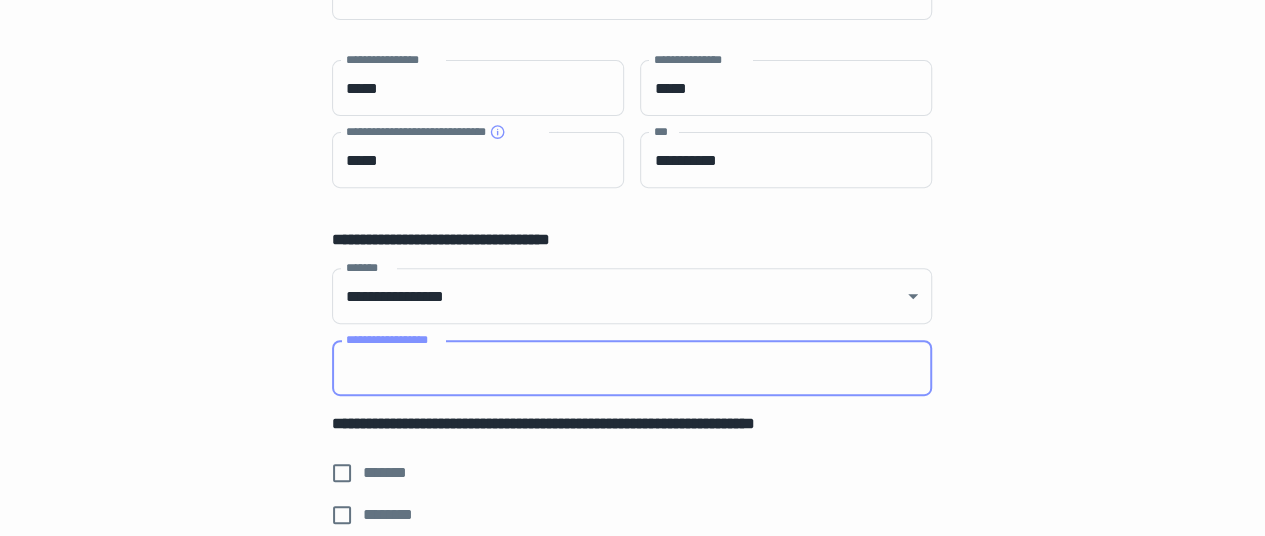 scroll, scrollTop: 0, scrollLeft: 0, axis: both 